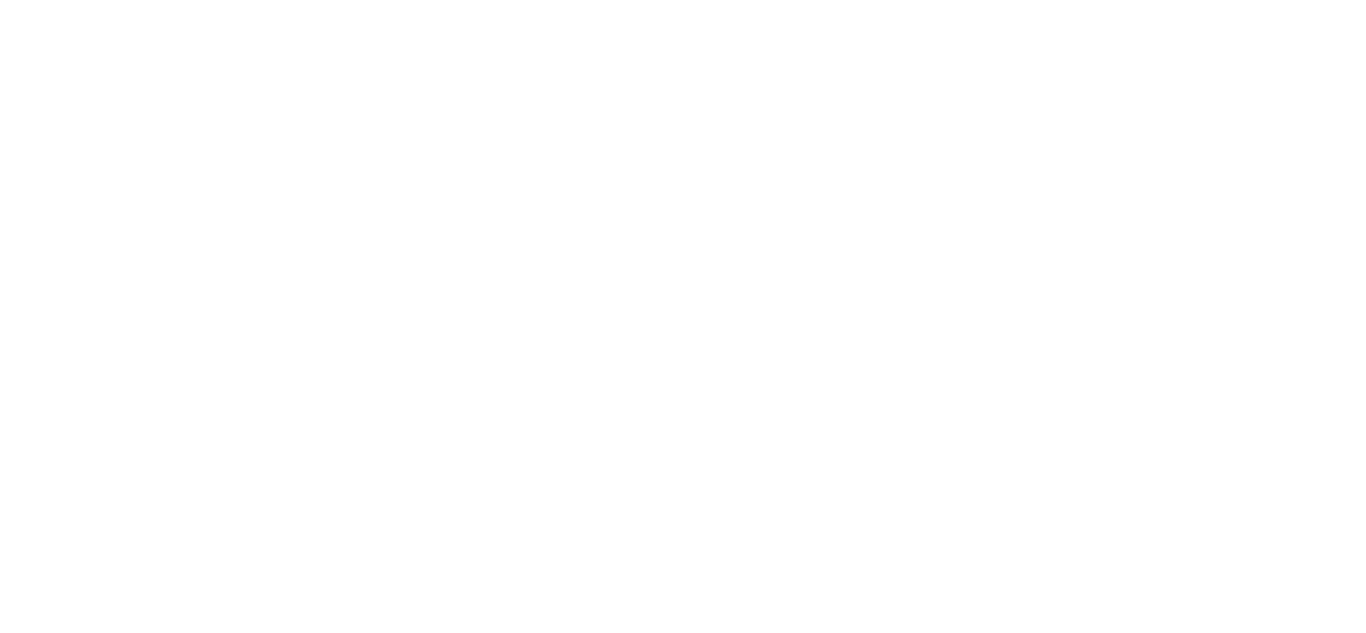 scroll, scrollTop: 0, scrollLeft: 0, axis: both 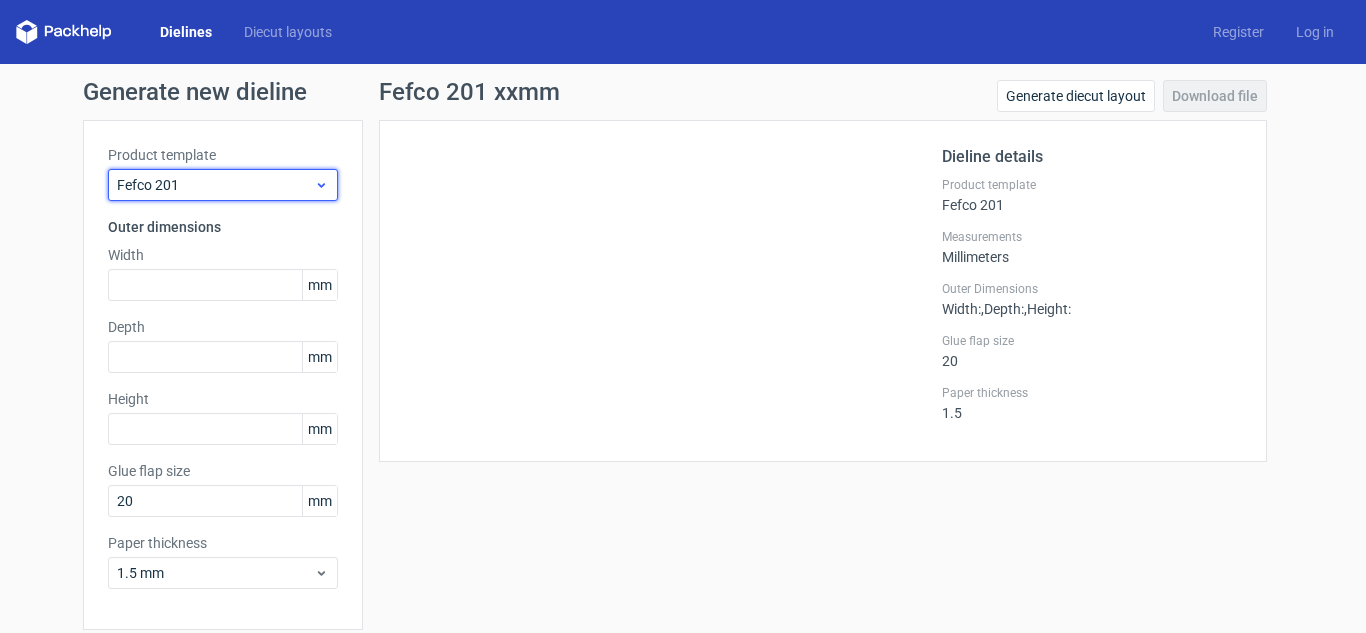 click 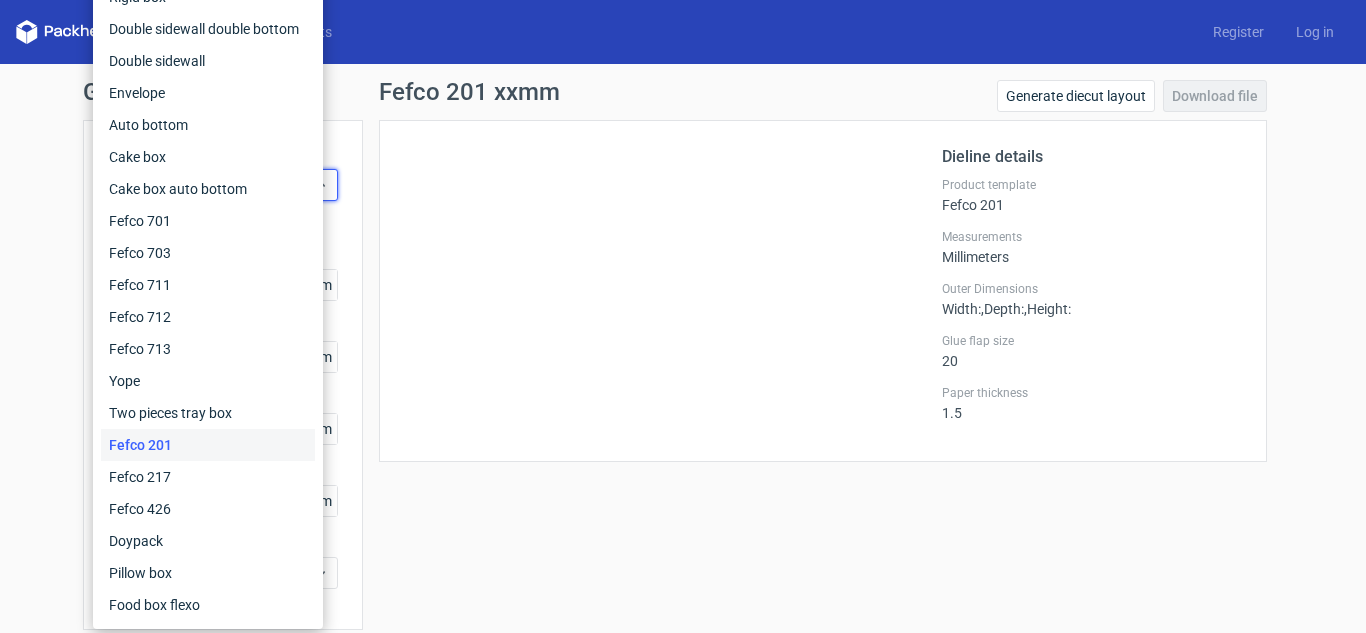 click on "Fefco 201" at bounding box center (208, 445) 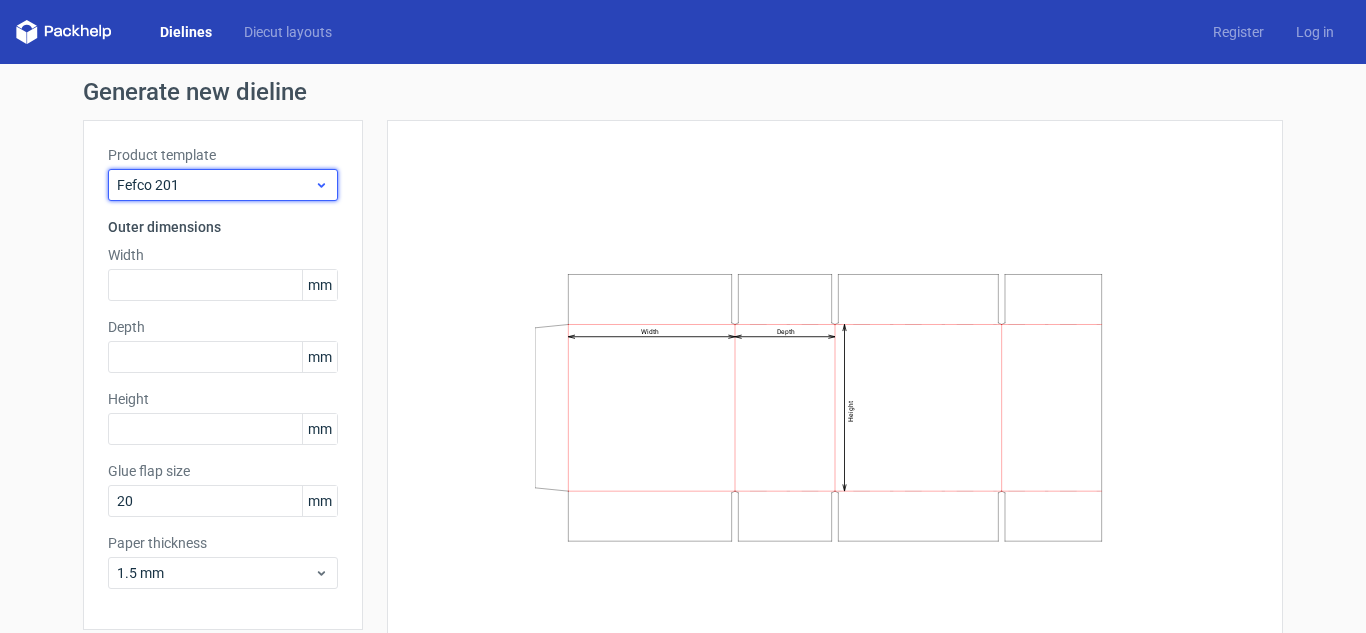 click on "Fefco 201" at bounding box center [223, 185] 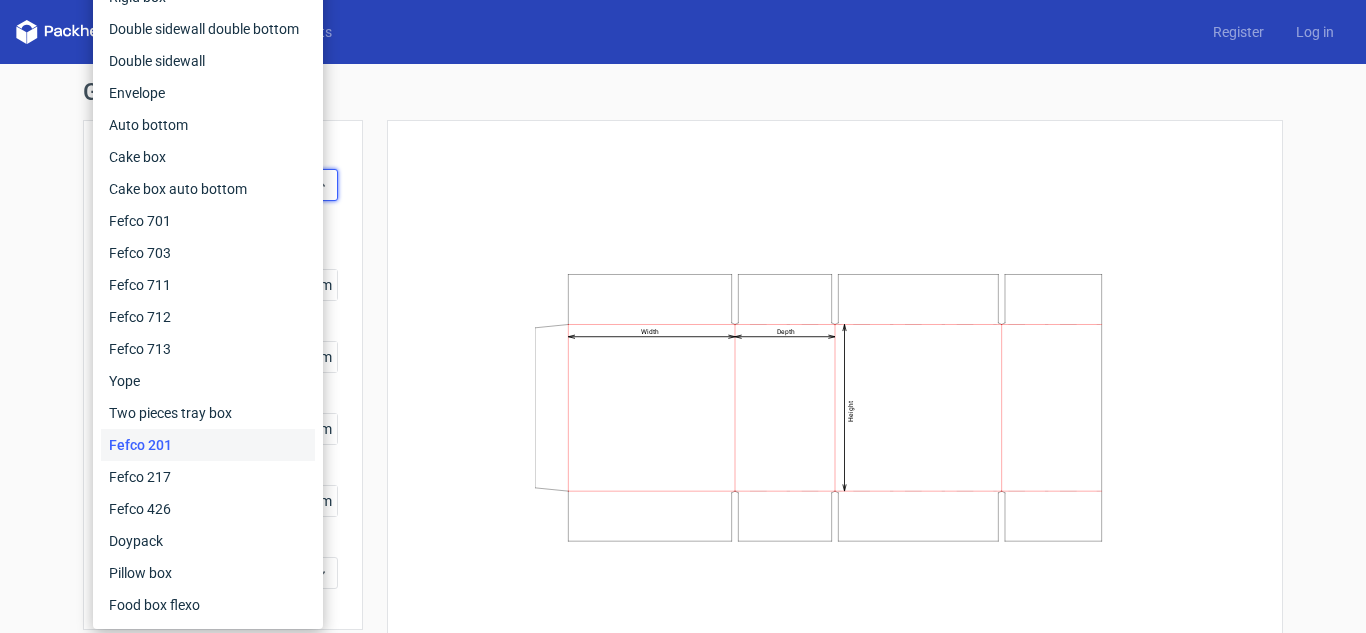 click on "Width
Depth
Height" at bounding box center (835, 407) 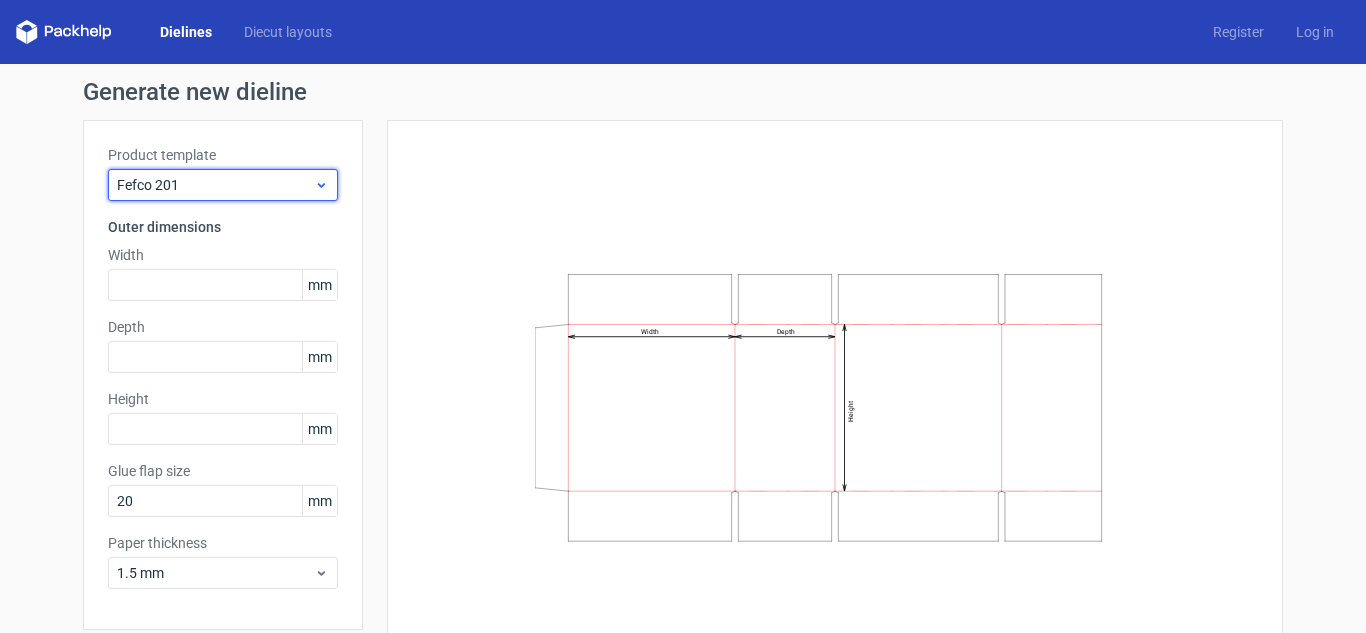 click on "Fefco 201" at bounding box center (223, 185) 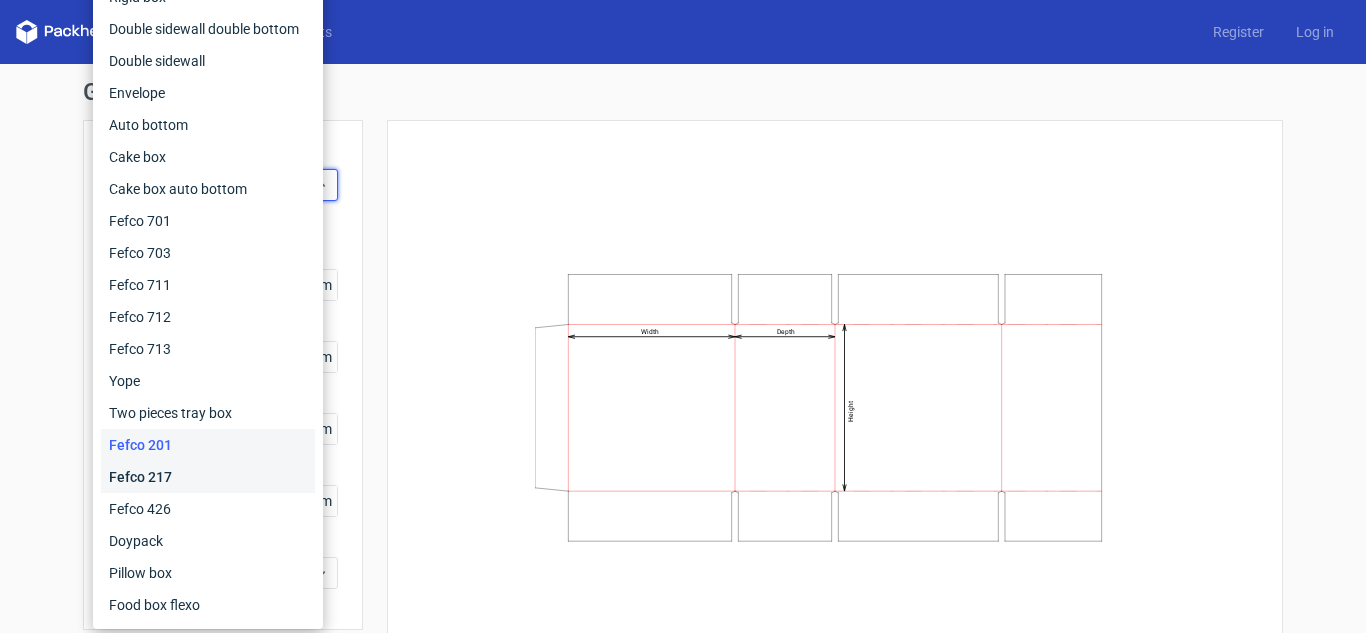 click on "Fefco 217" at bounding box center (208, 477) 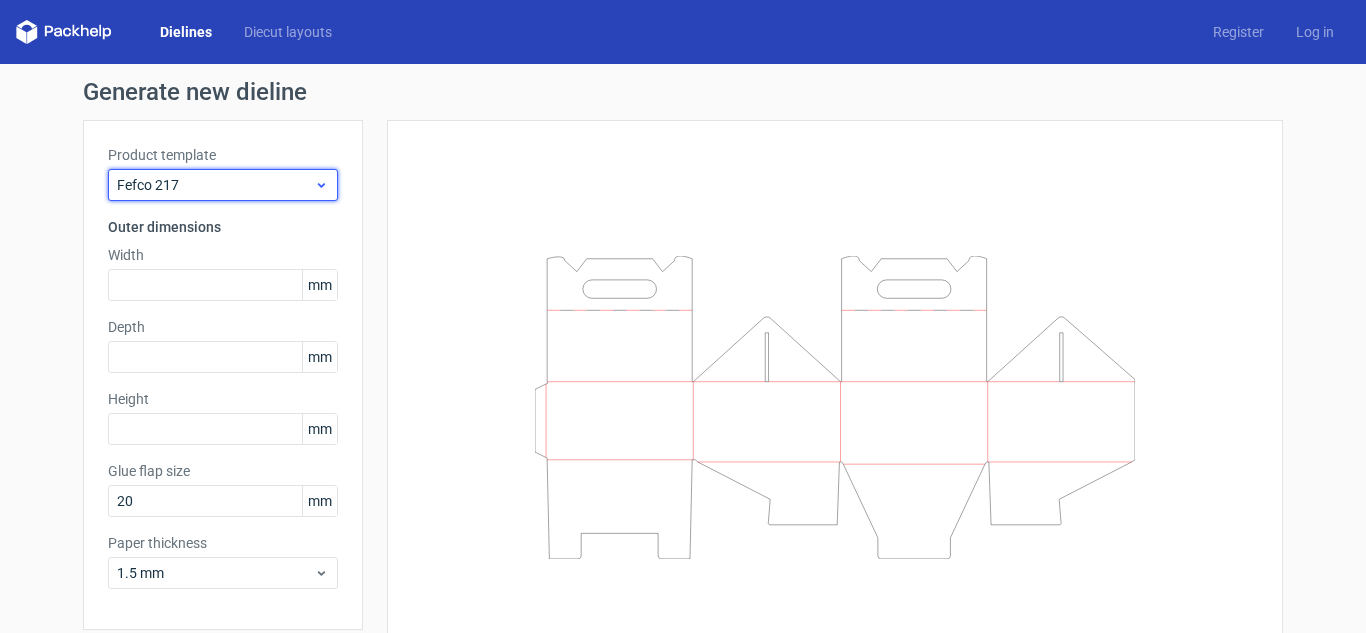 click 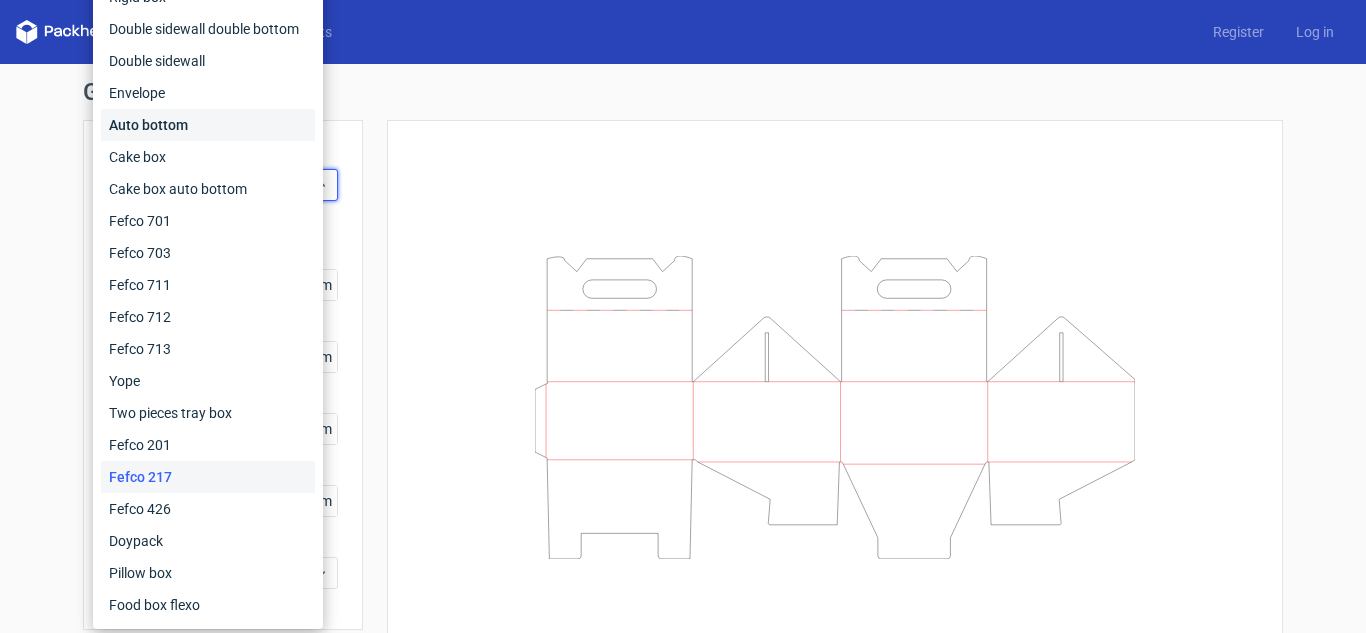 click on "Auto bottom" at bounding box center (208, 125) 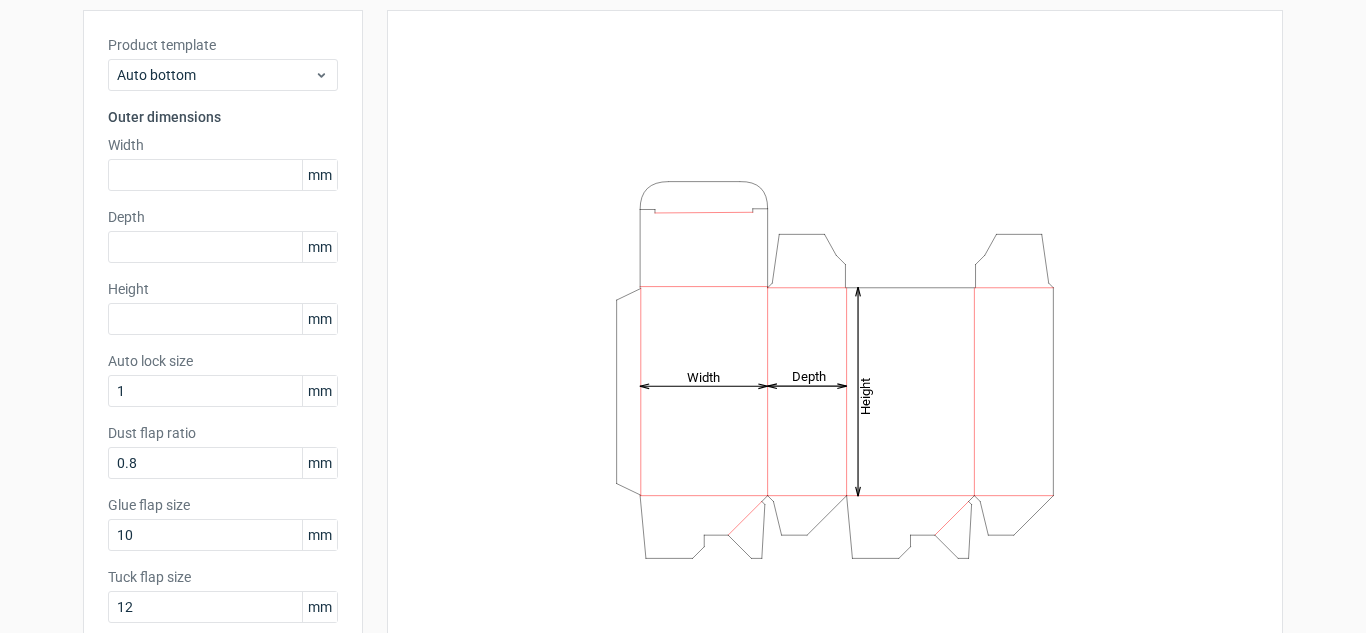 scroll, scrollTop: 117, scrollLeft: 0, axis: vertical 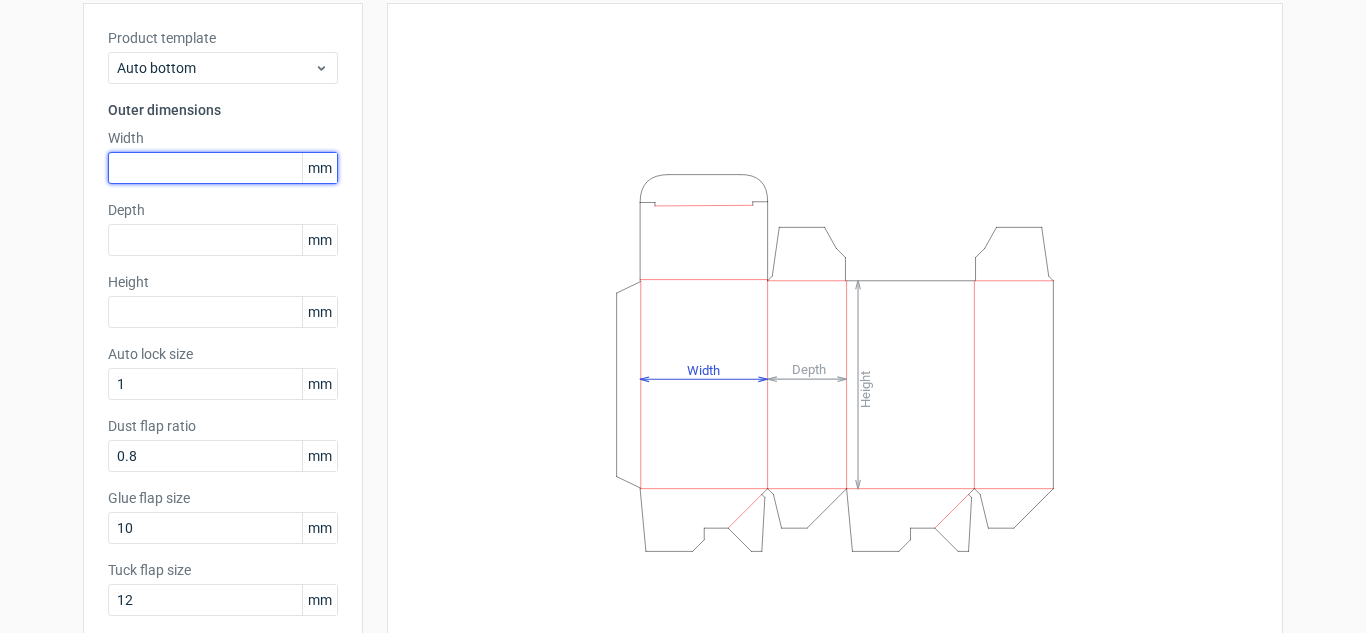 click at bounding box center [223, 168] 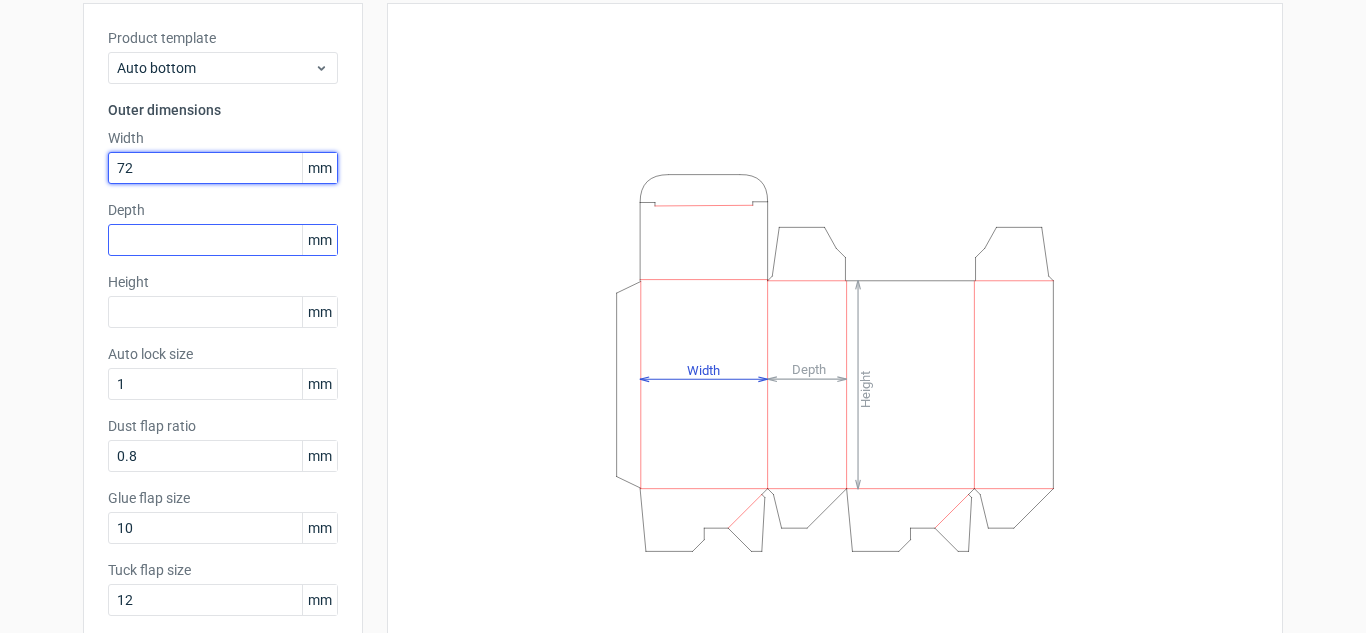type on "72" 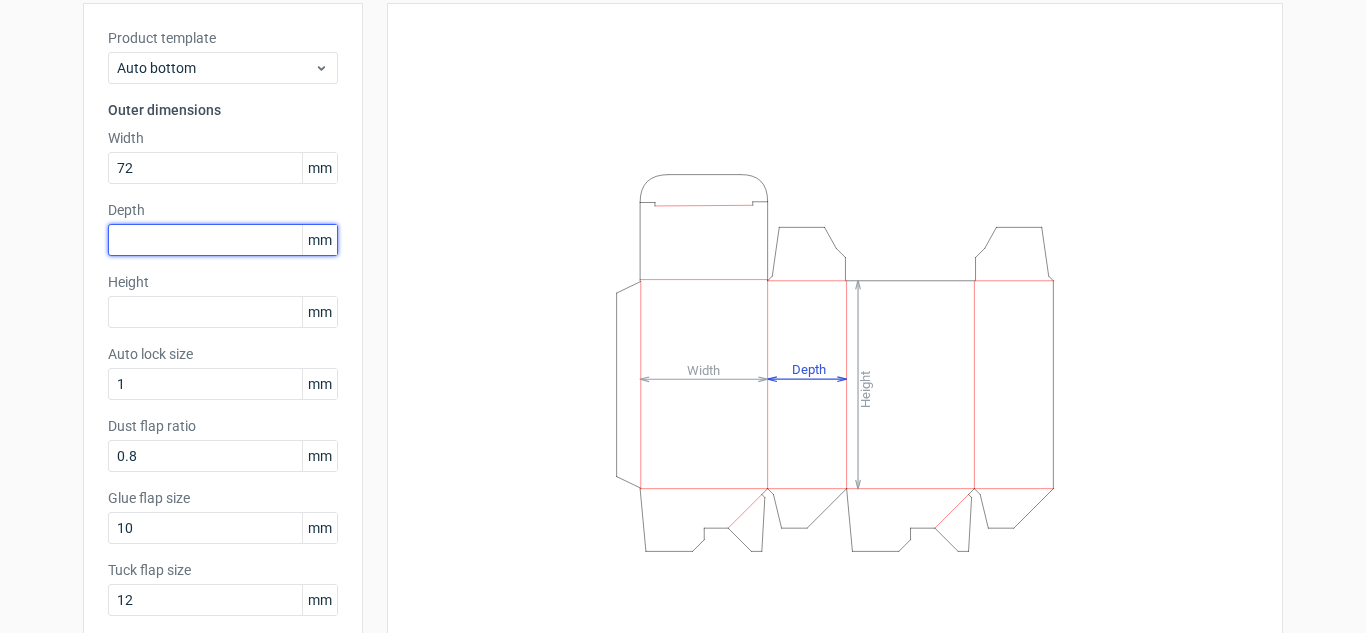 click at bounding box center [223, 240] 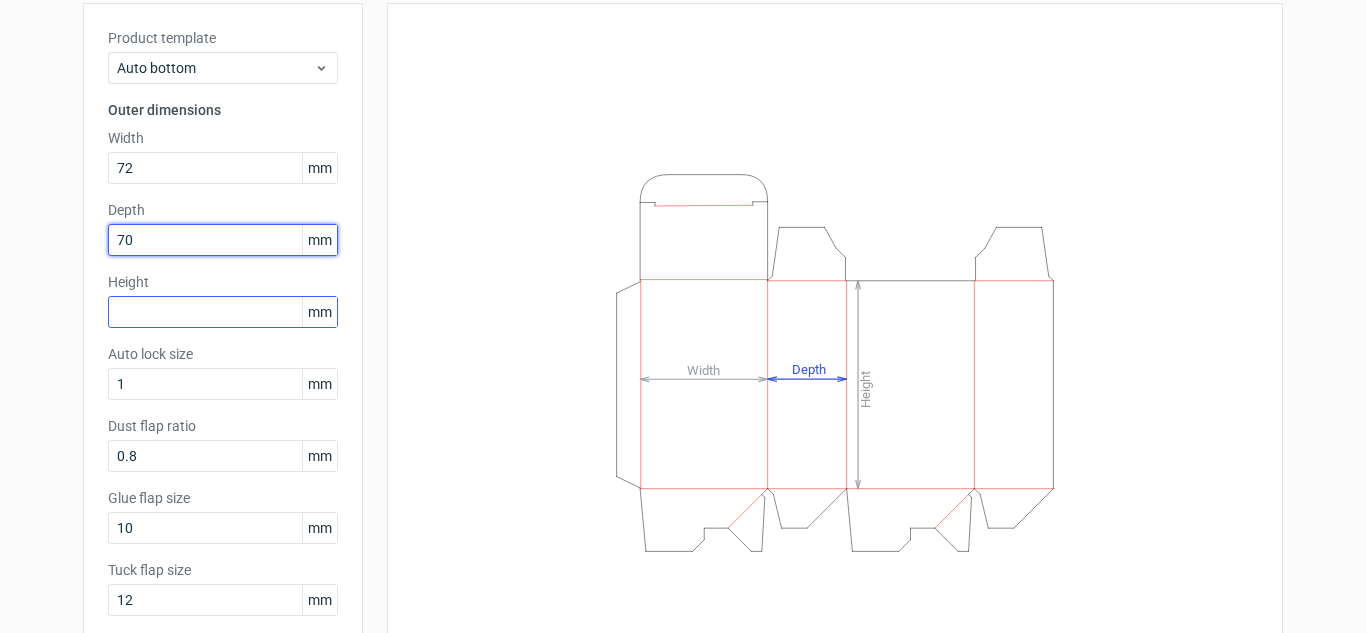 type on "70" 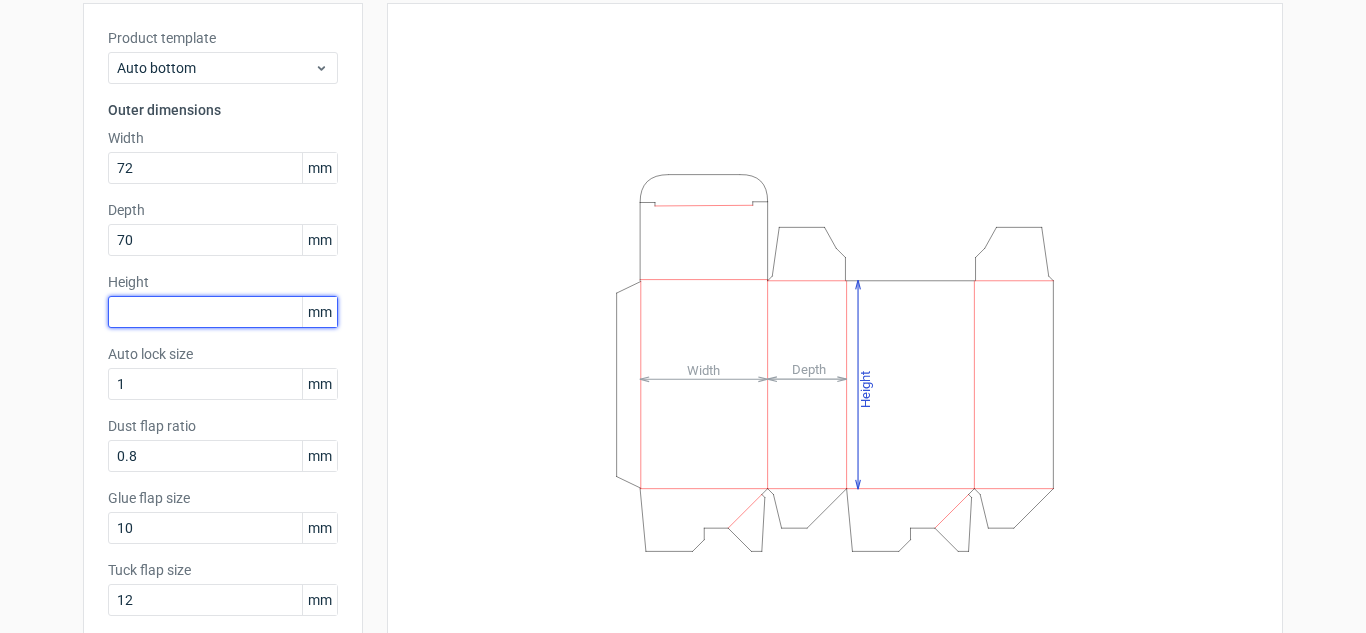 click at bounding box center (223, 312) 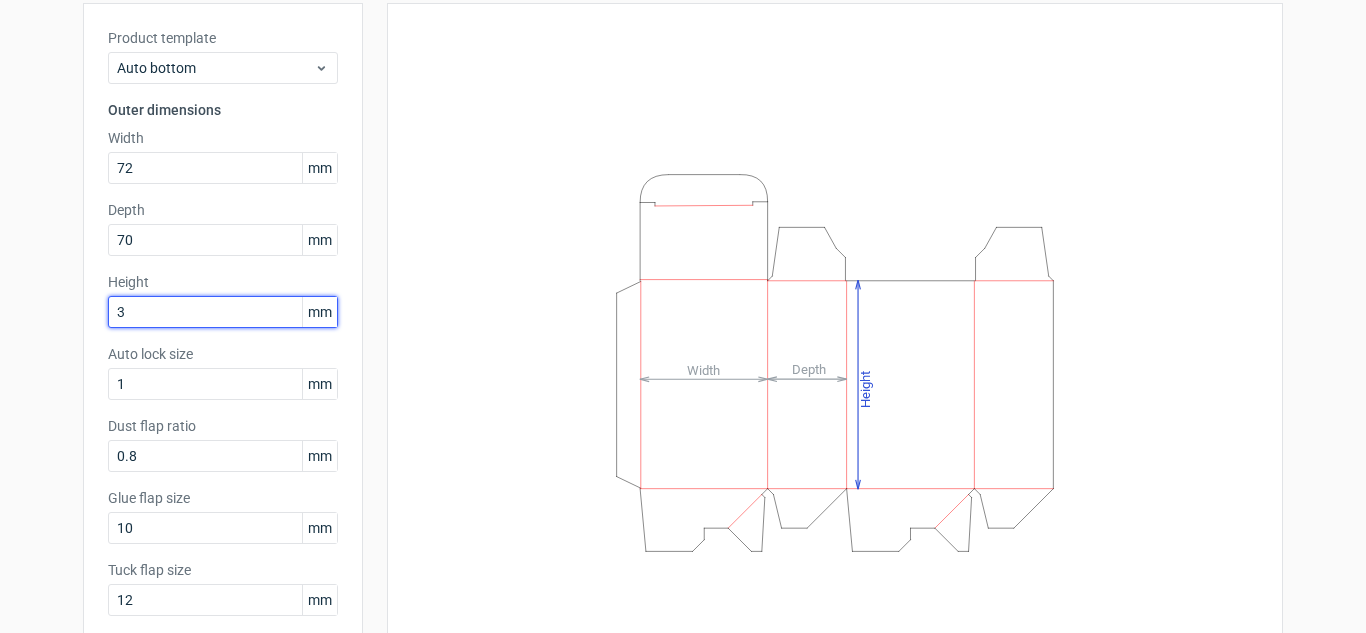 click on "3" at bounding box center [223, 312] 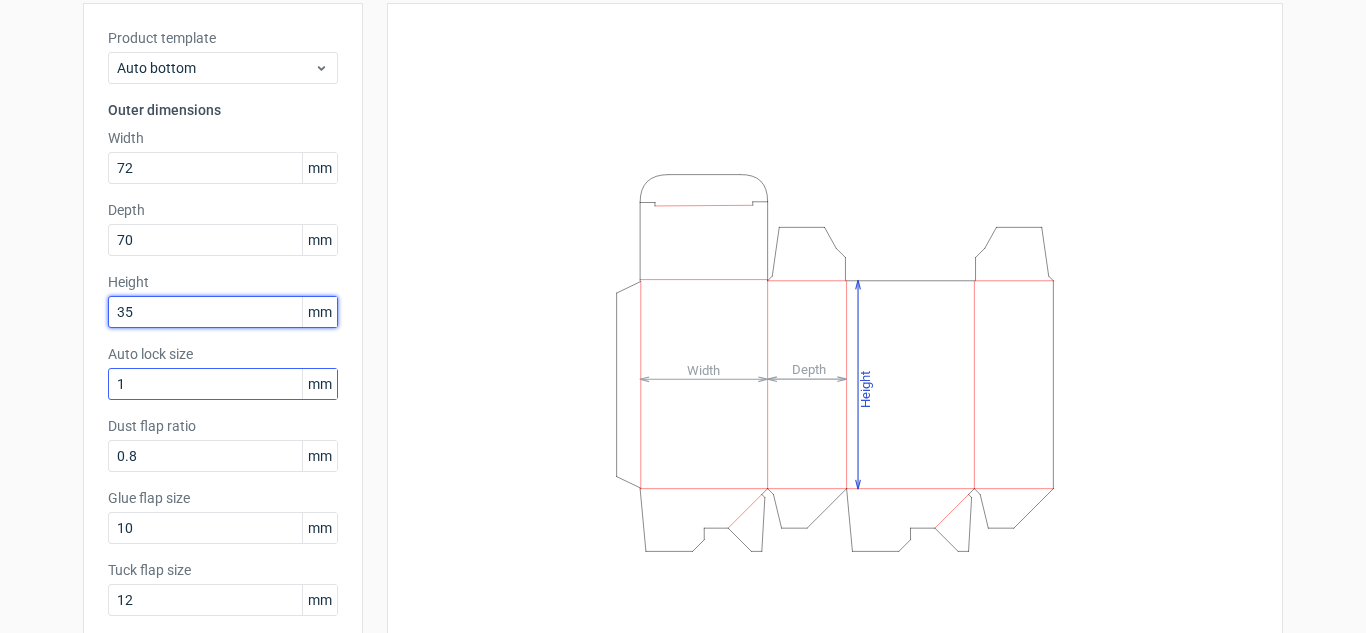 type on "35" 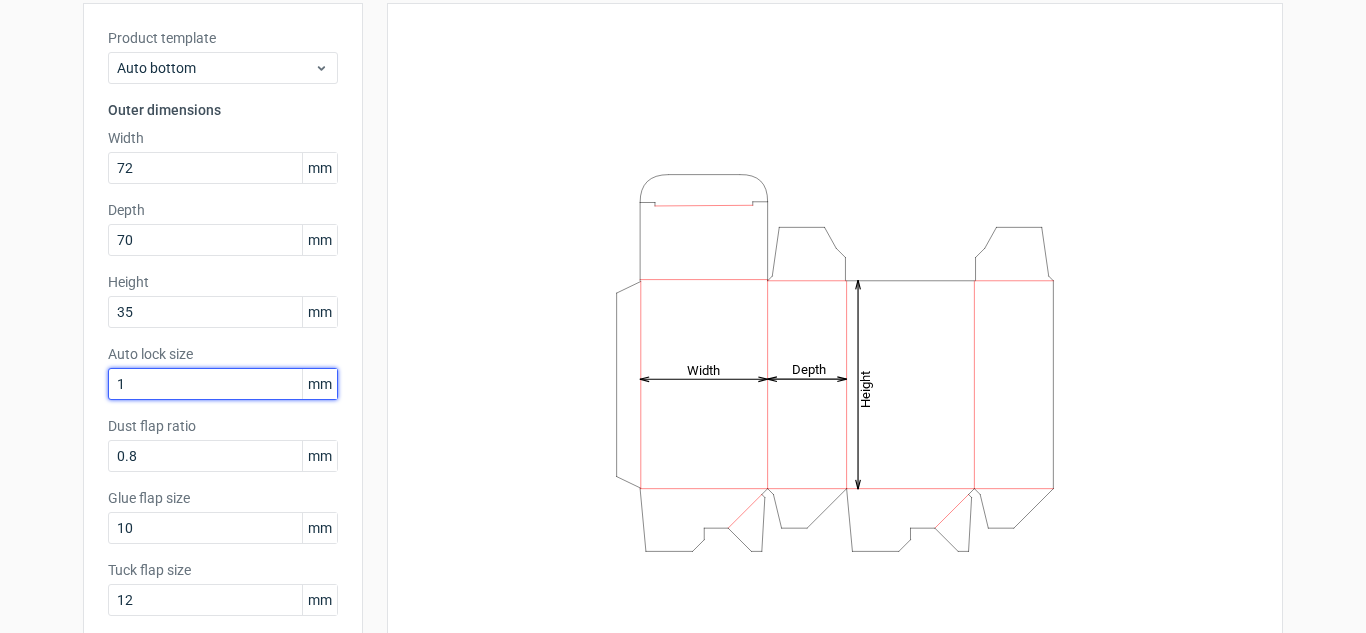 click on "1" at bounding box center (223, 384) 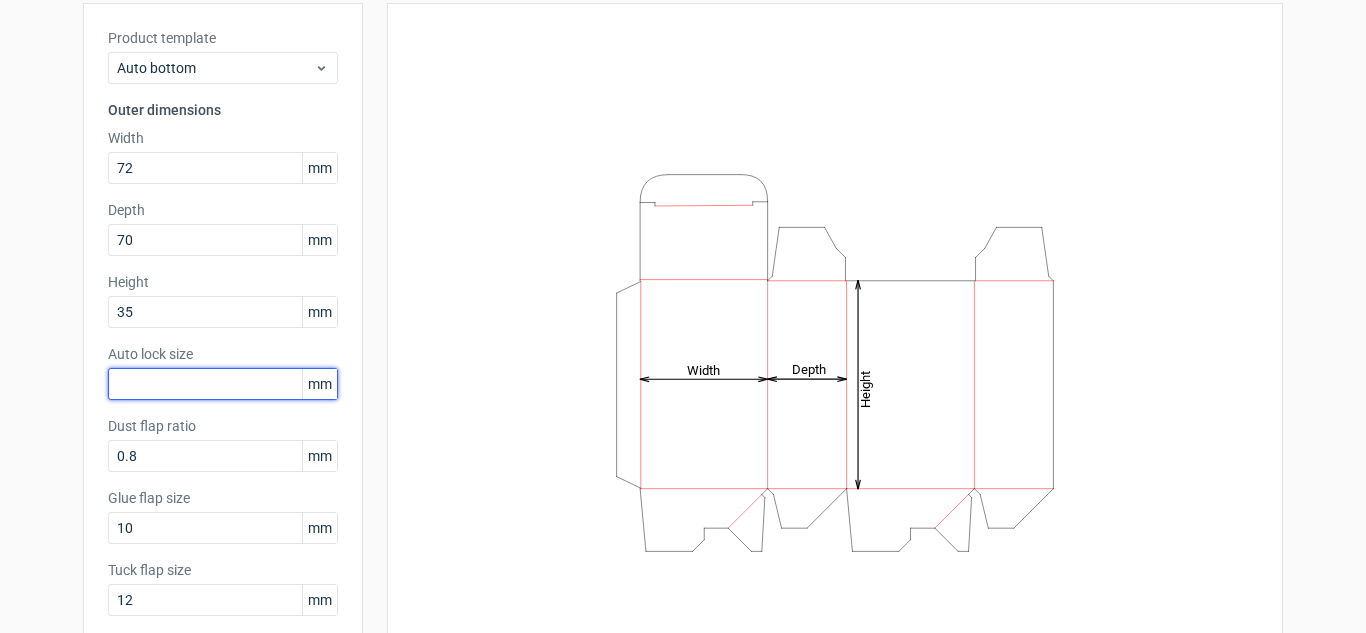 type 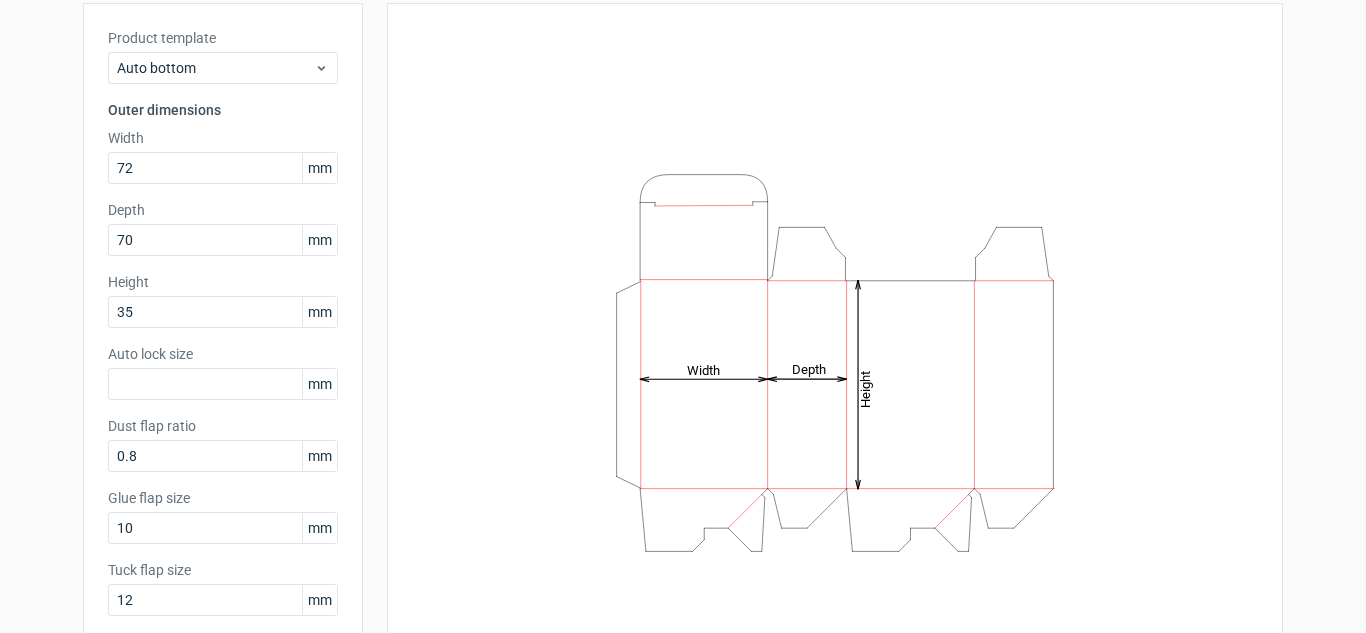 click on "Height   Depth   Width" at bounding box center (835, 362) 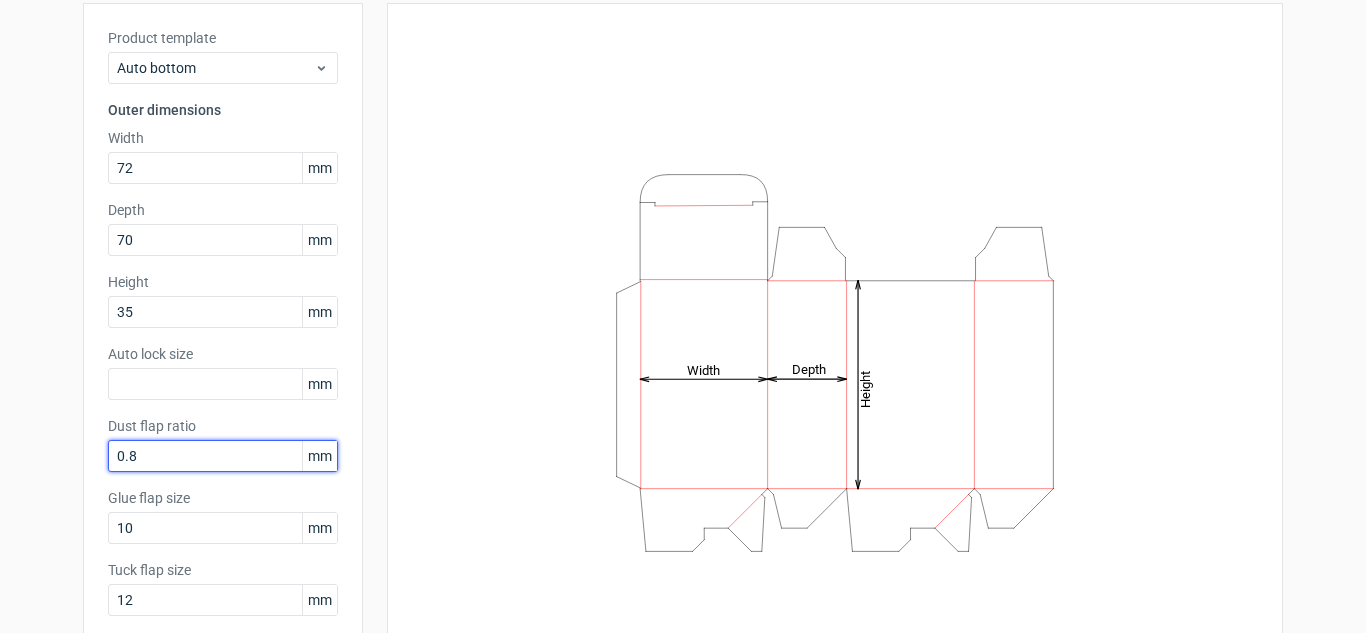 click on "0.8" at bounding box center [223, 456] 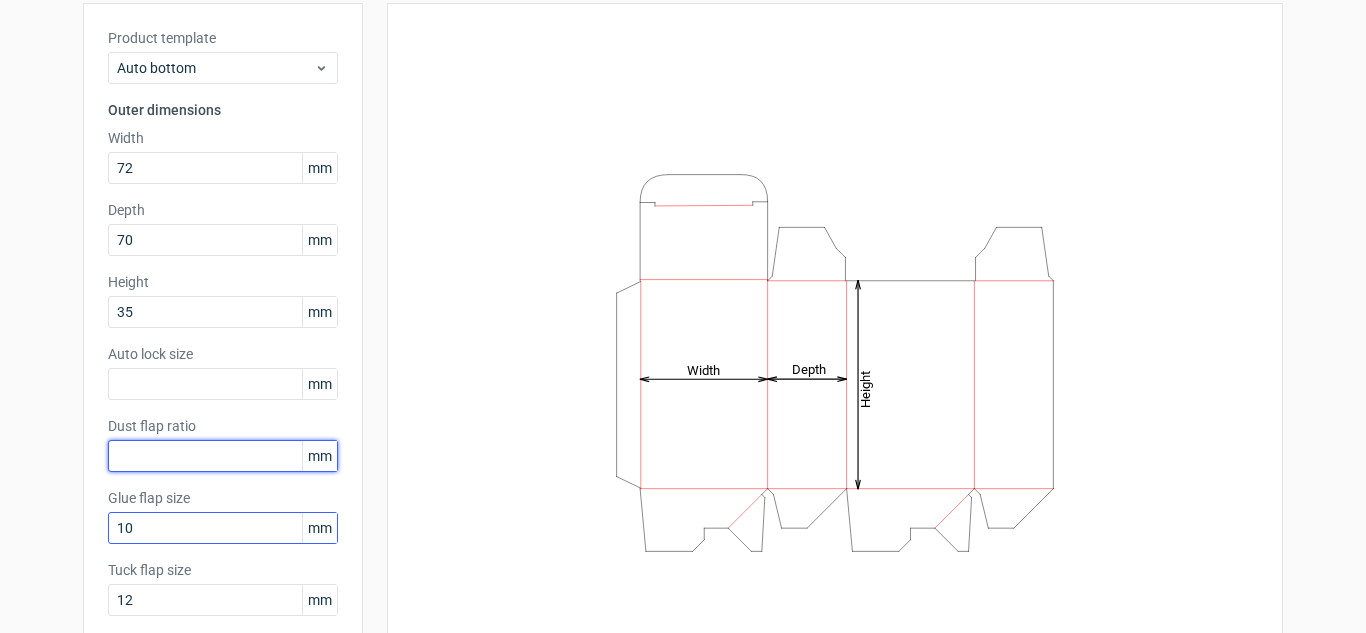 type 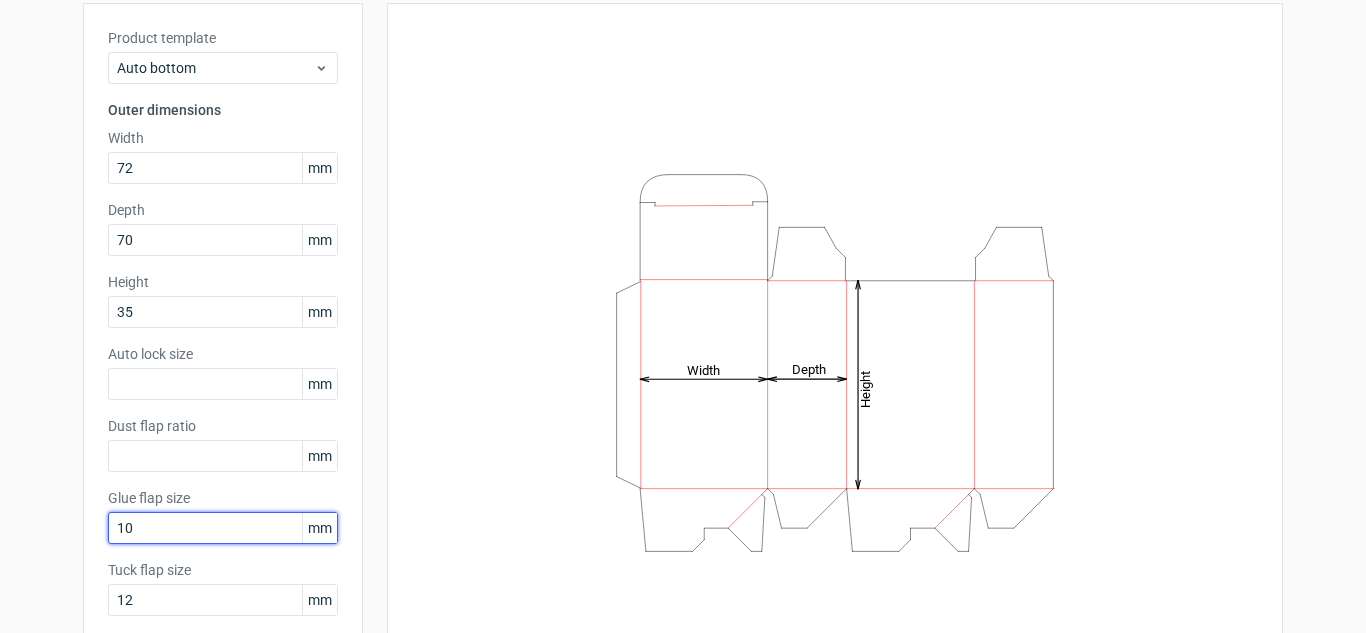 click on "10" at bounding box center [223, 528] 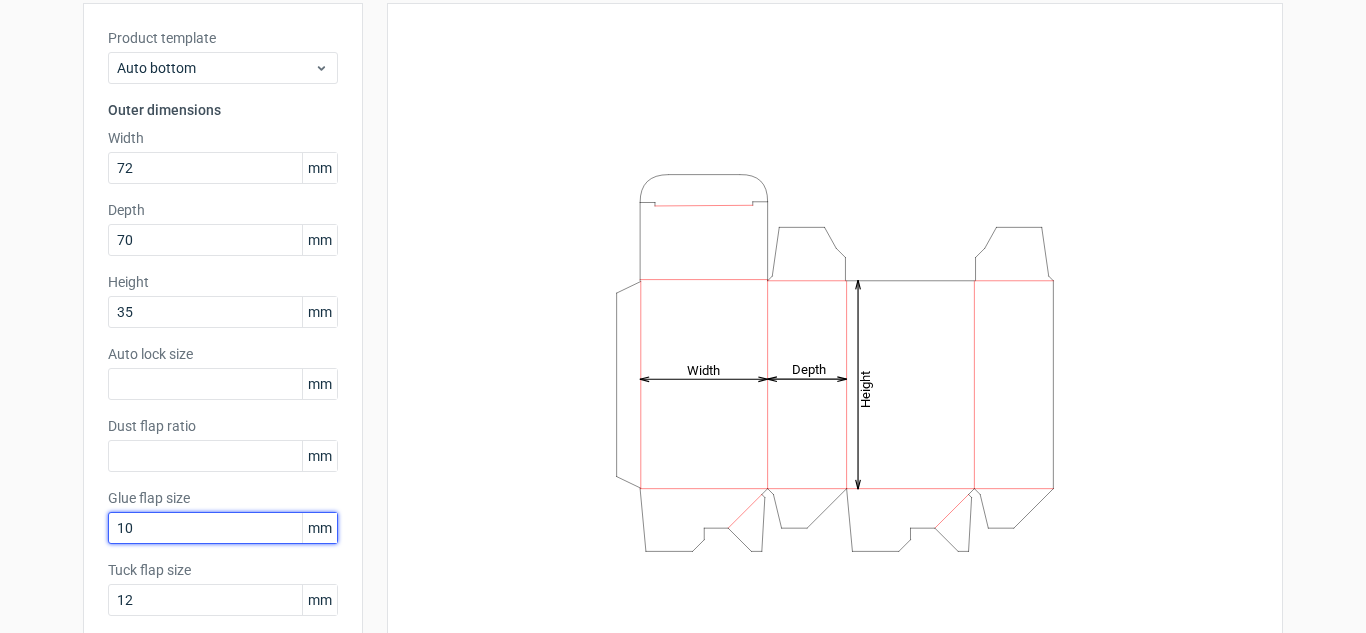 type on "1" 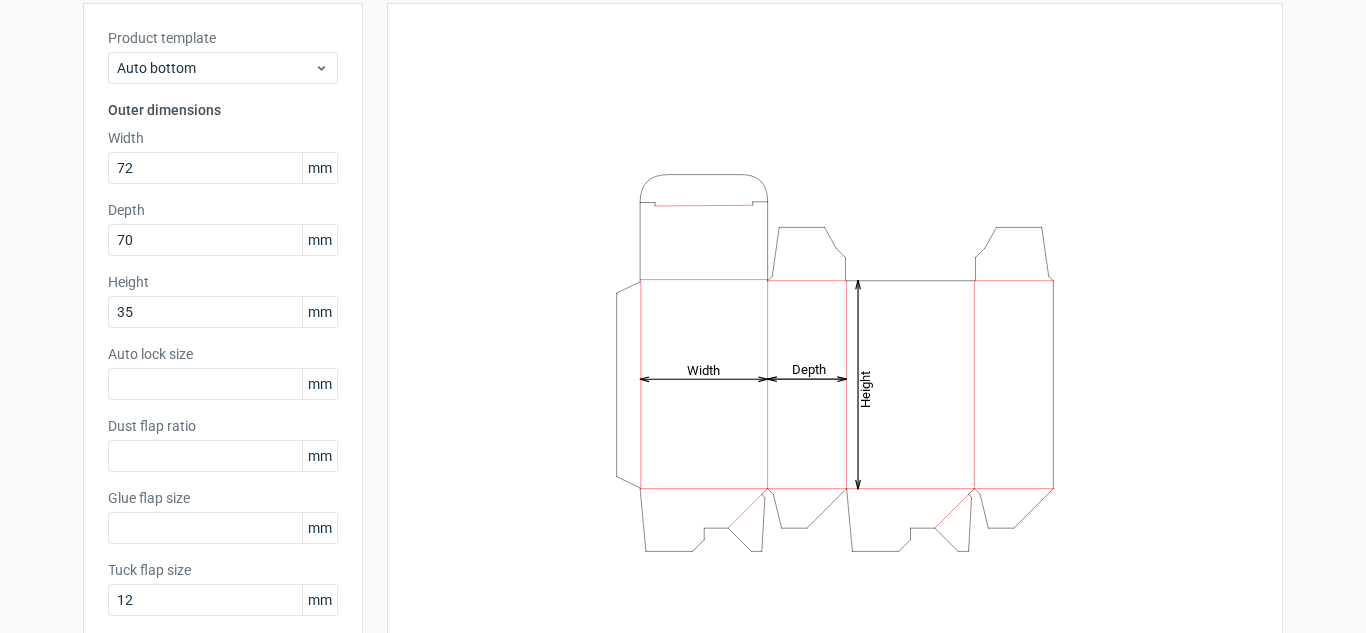 click on "Height   Depth   Width" at bounding box center (835, 362) 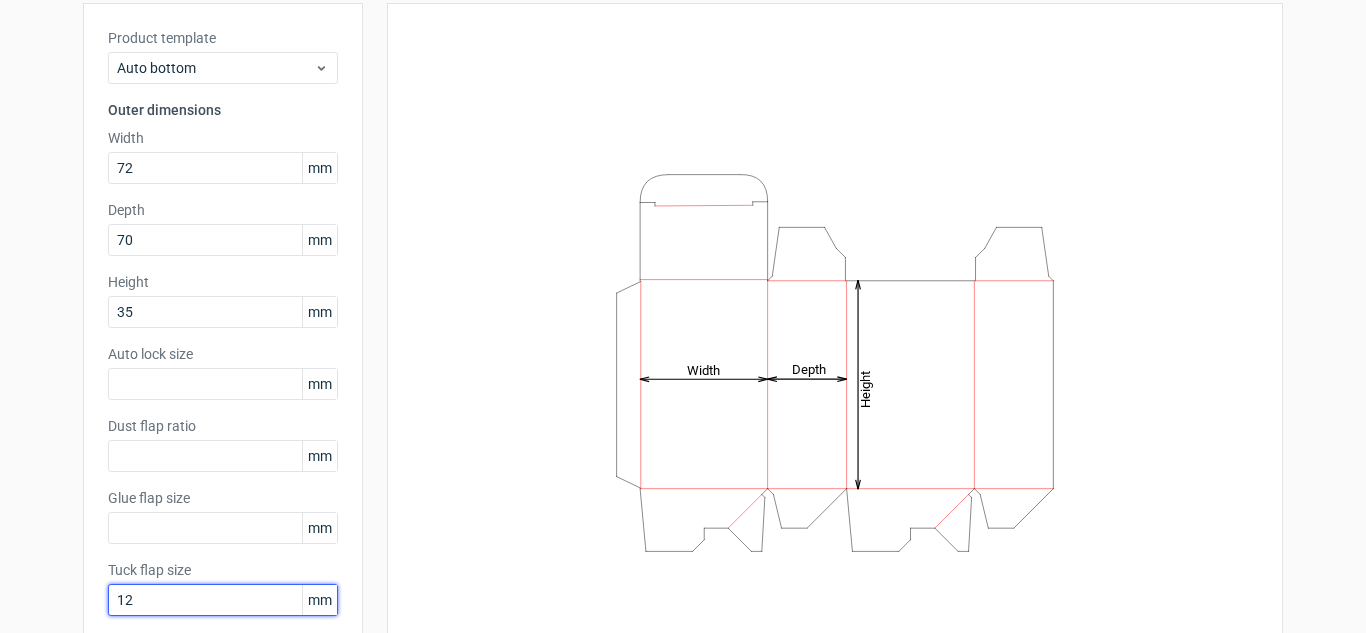 click on "12" at bounding box center [223, 600] 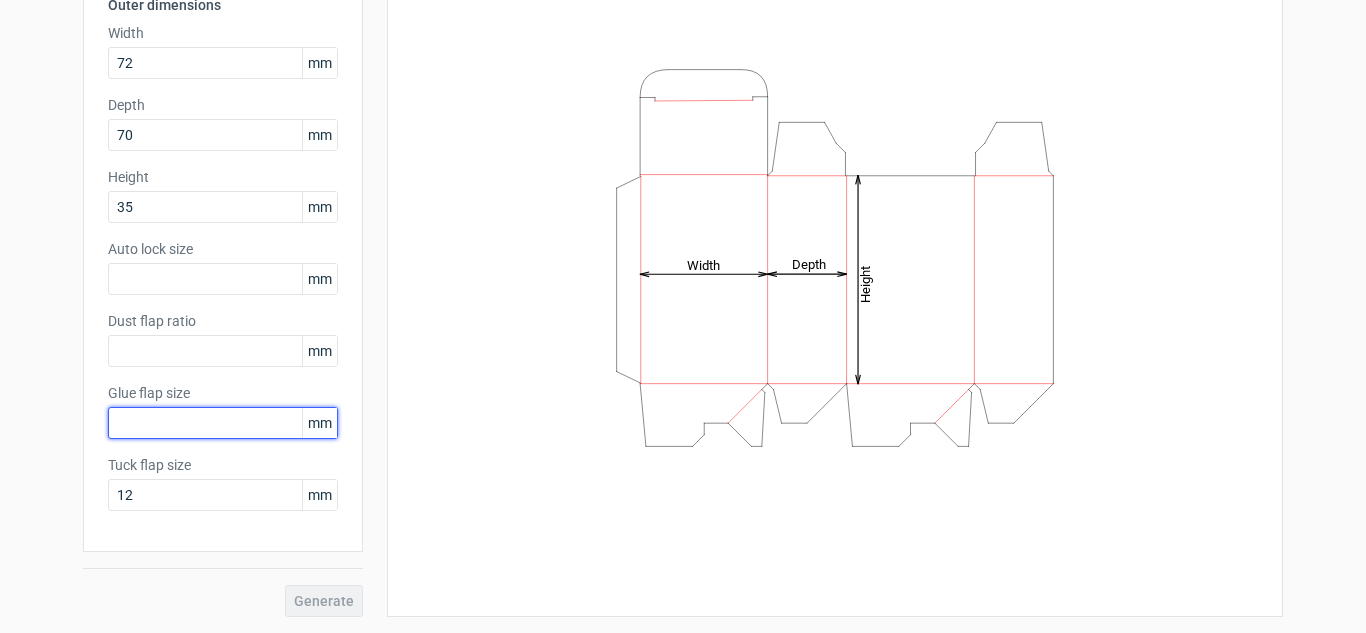 click at bounding box center (223, 423) 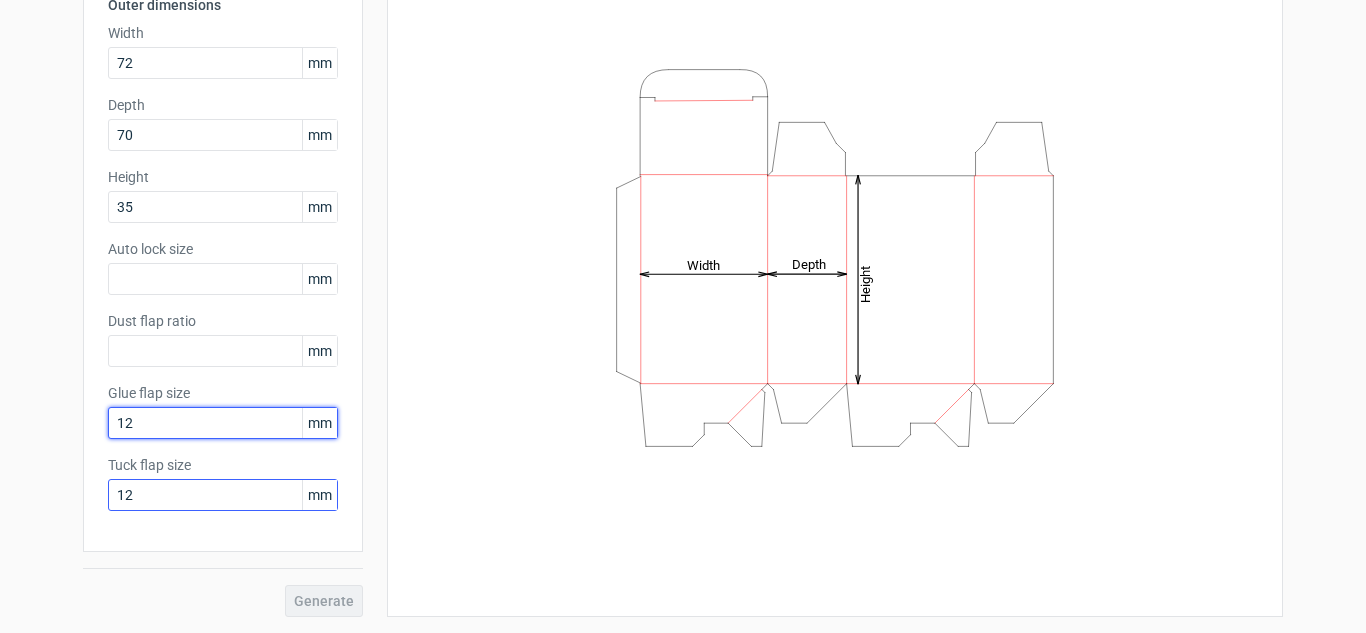 type on "12" 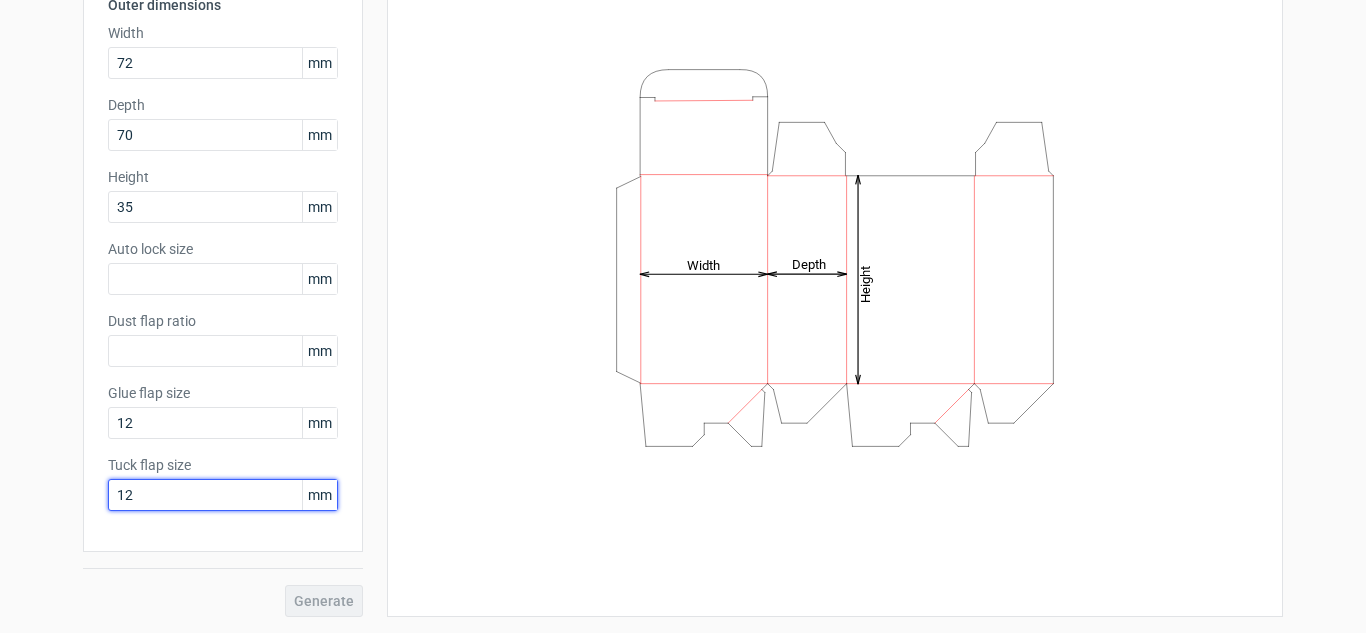 click on "12" at bounding box center [223, 495] 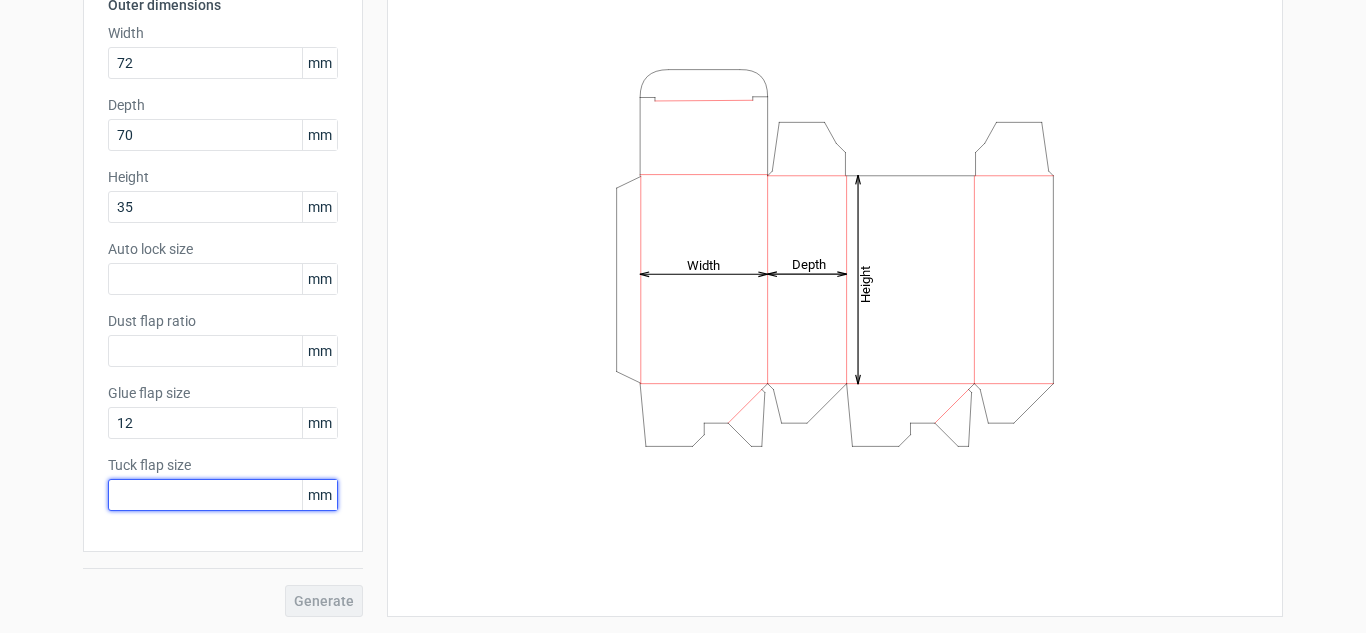 scroll, scrollTop: 0, scrollLeft: 0, axis: both 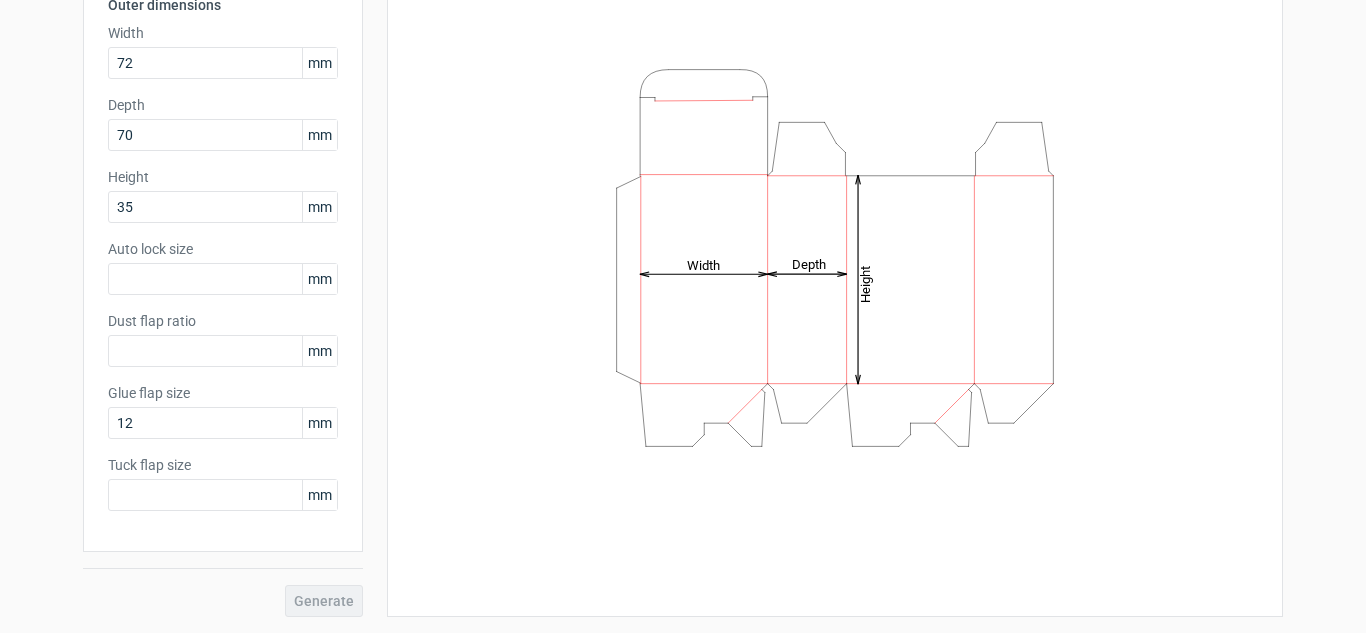 click on "Generate" at bounding box center (223, 584) 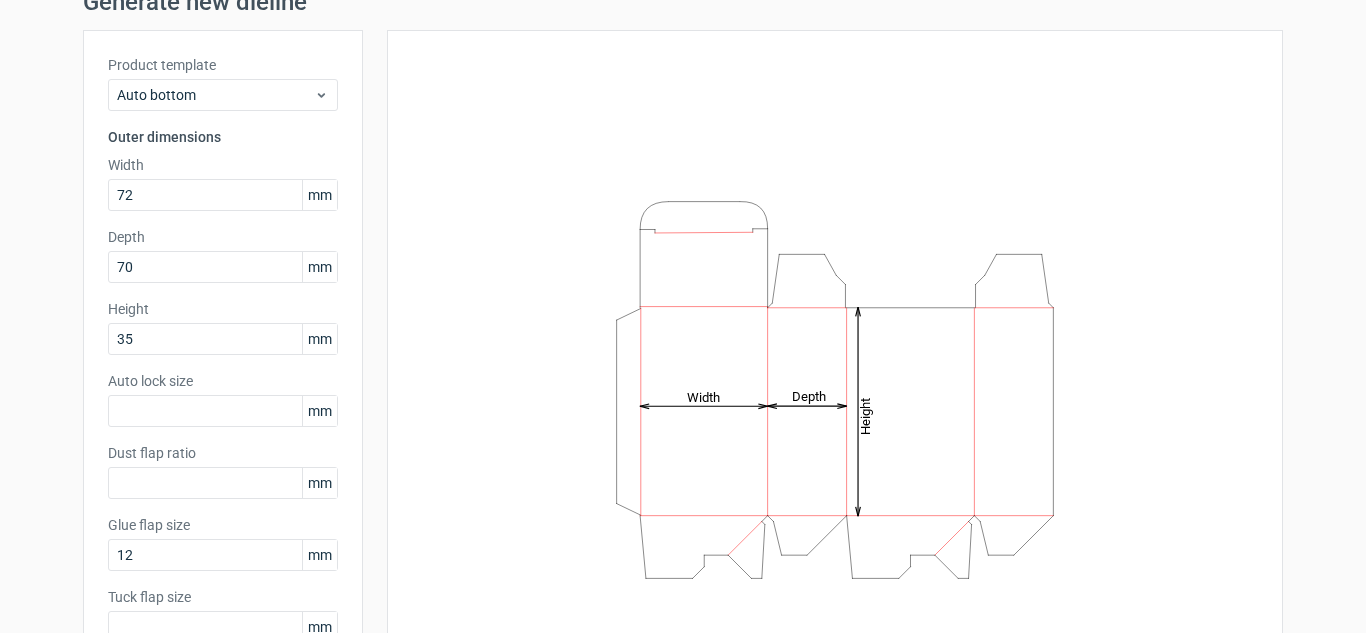 scroll, scrollTop: 0, scrollLeft: 0, axis: both 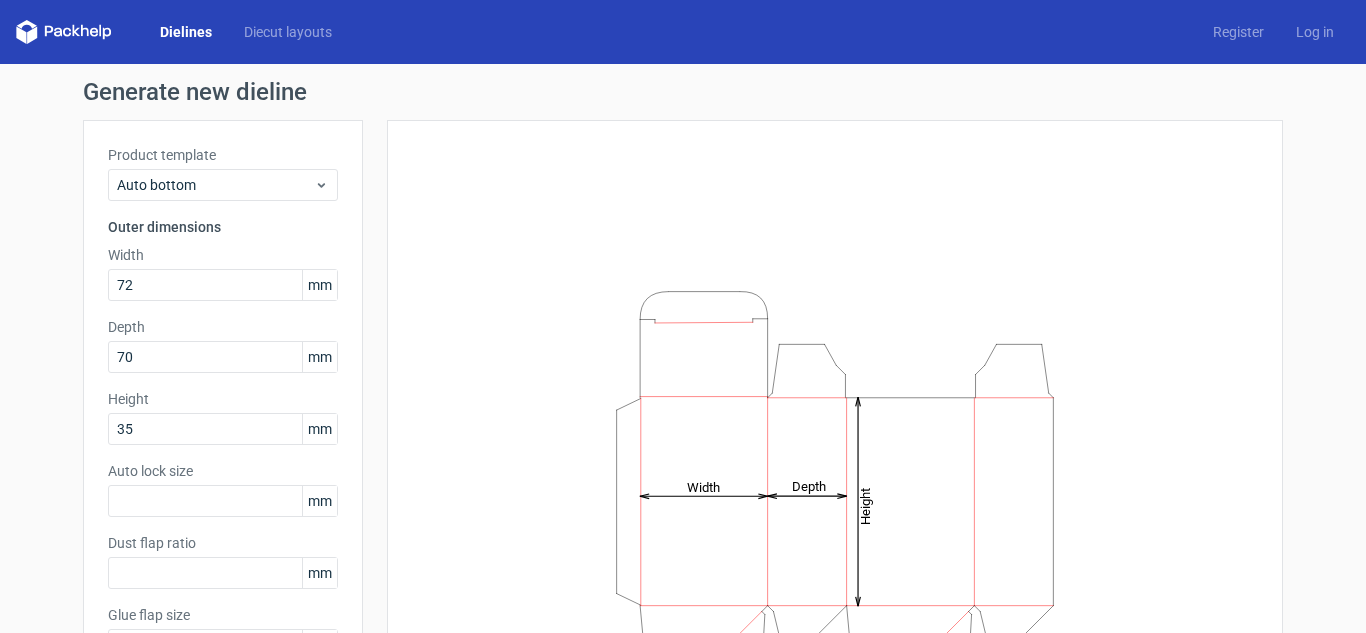 click on "Dielines" at bounding box center [186, 32] 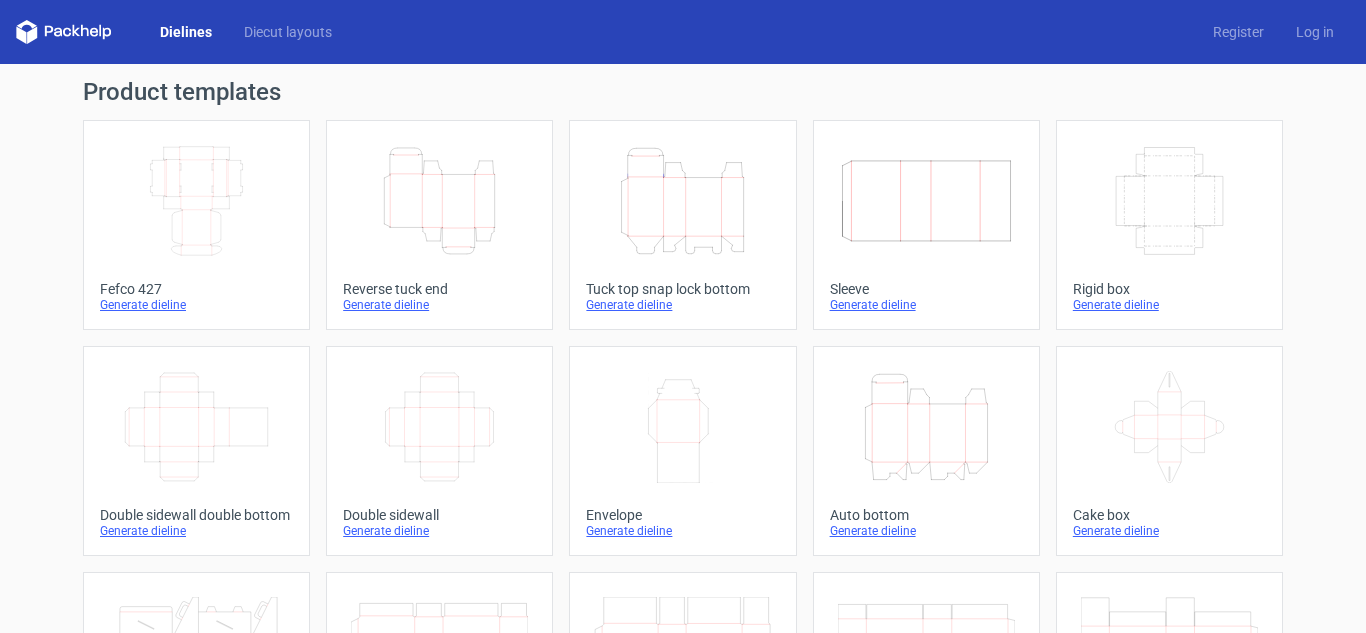 click on "Height   Depth   Width" 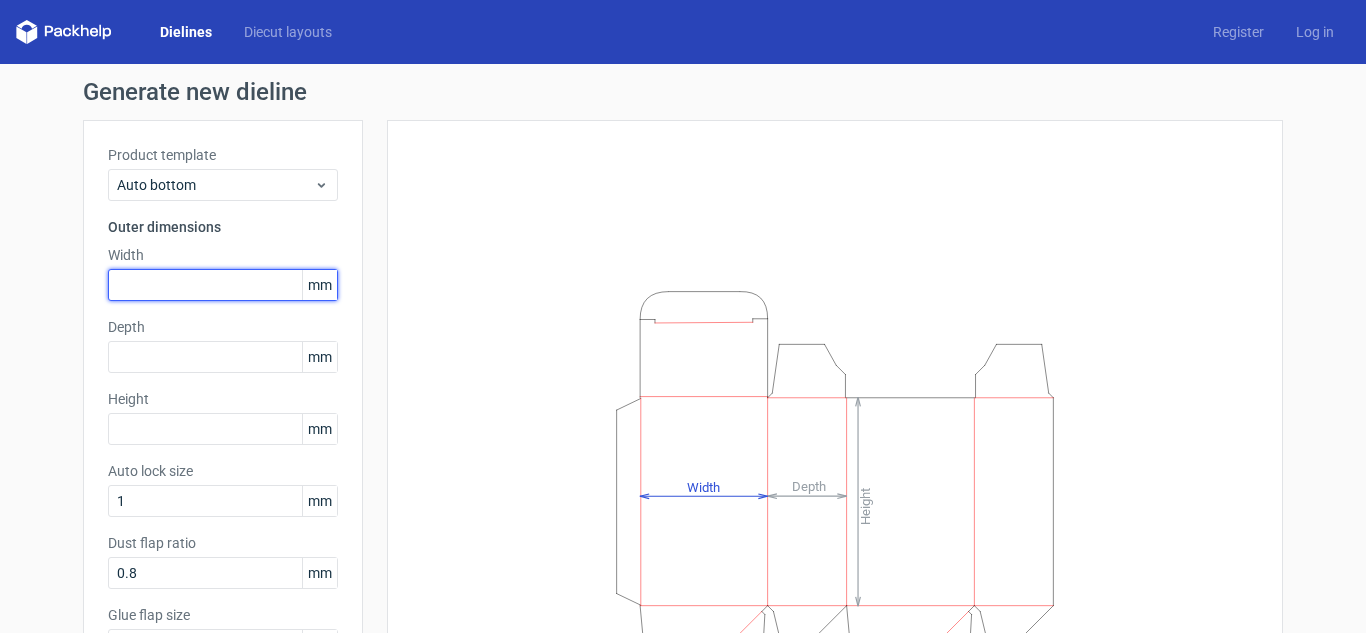 click at bounding box center [223, 285] 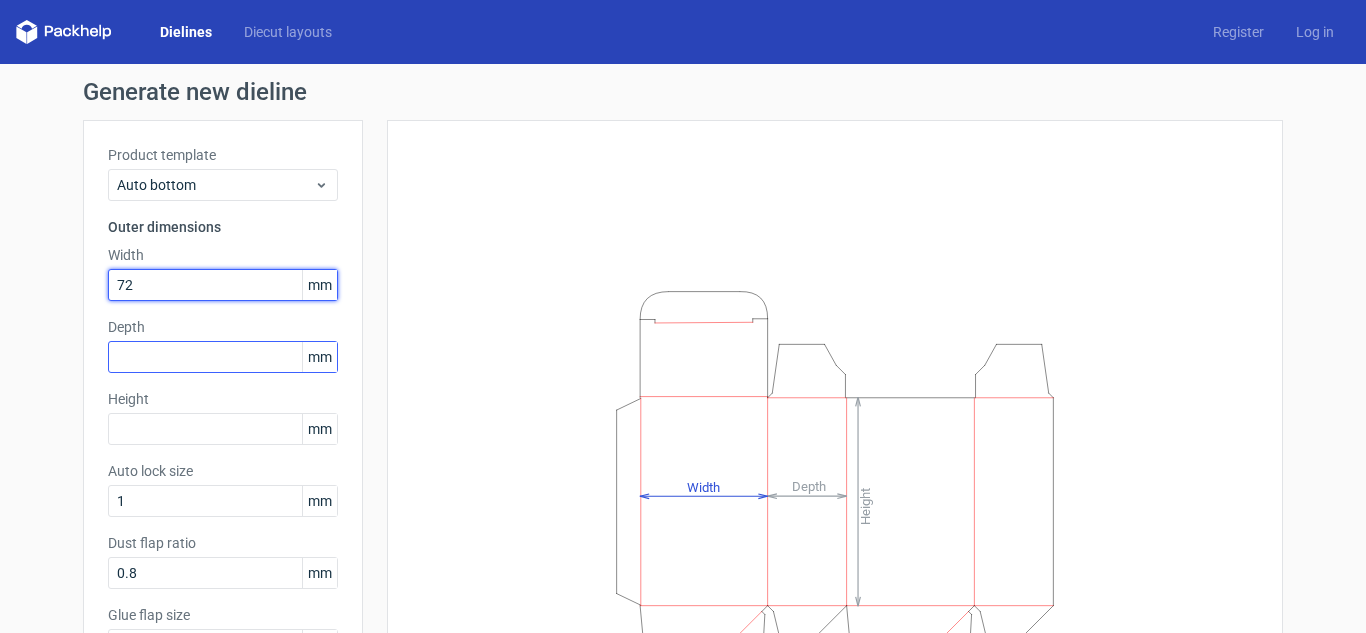 type on "72" 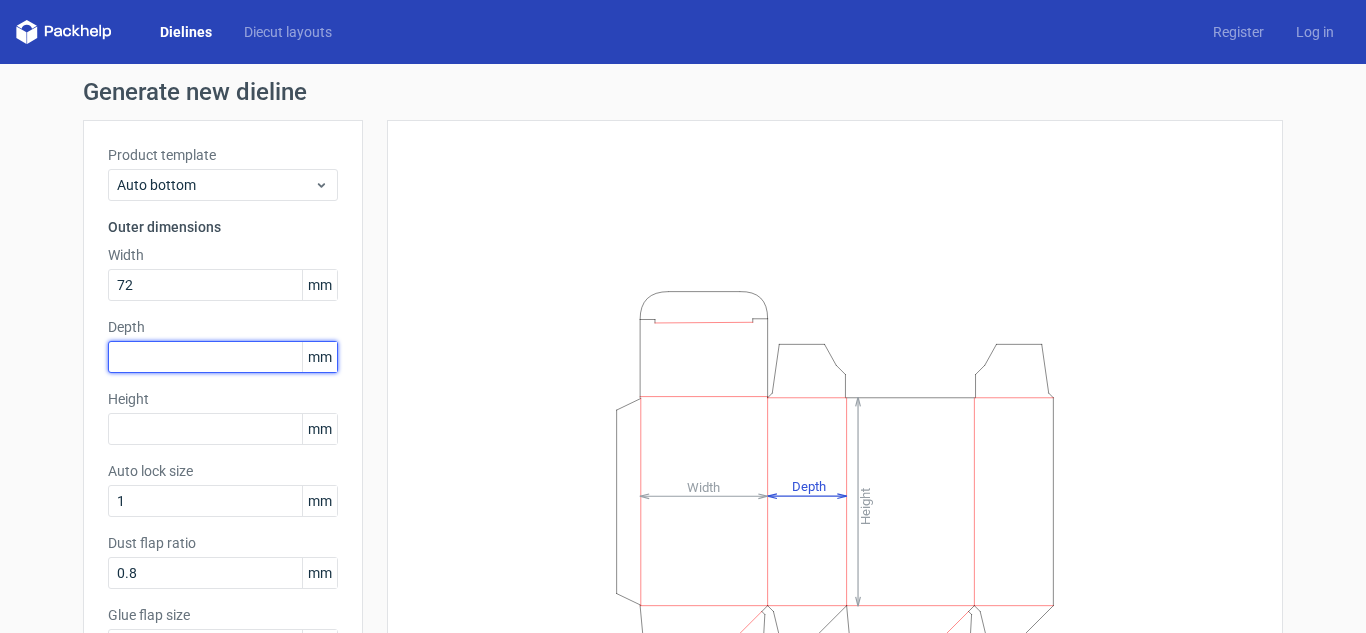 click at bounding box center (223, 357) 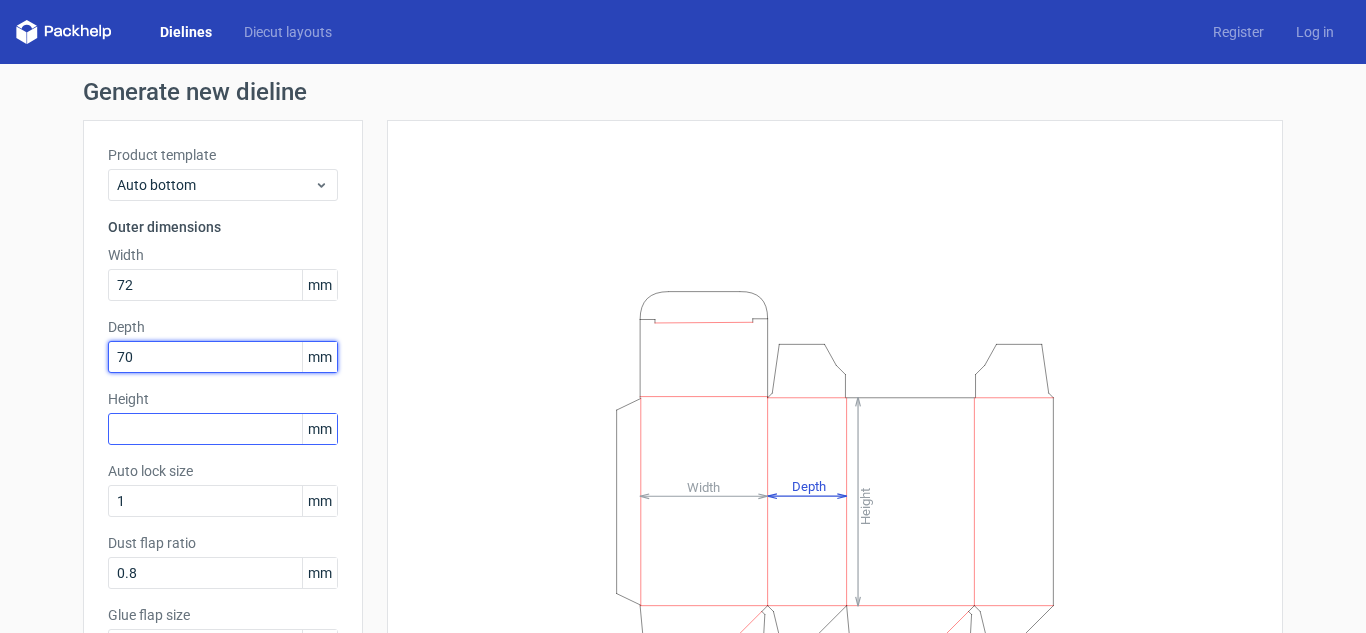 type on "70" 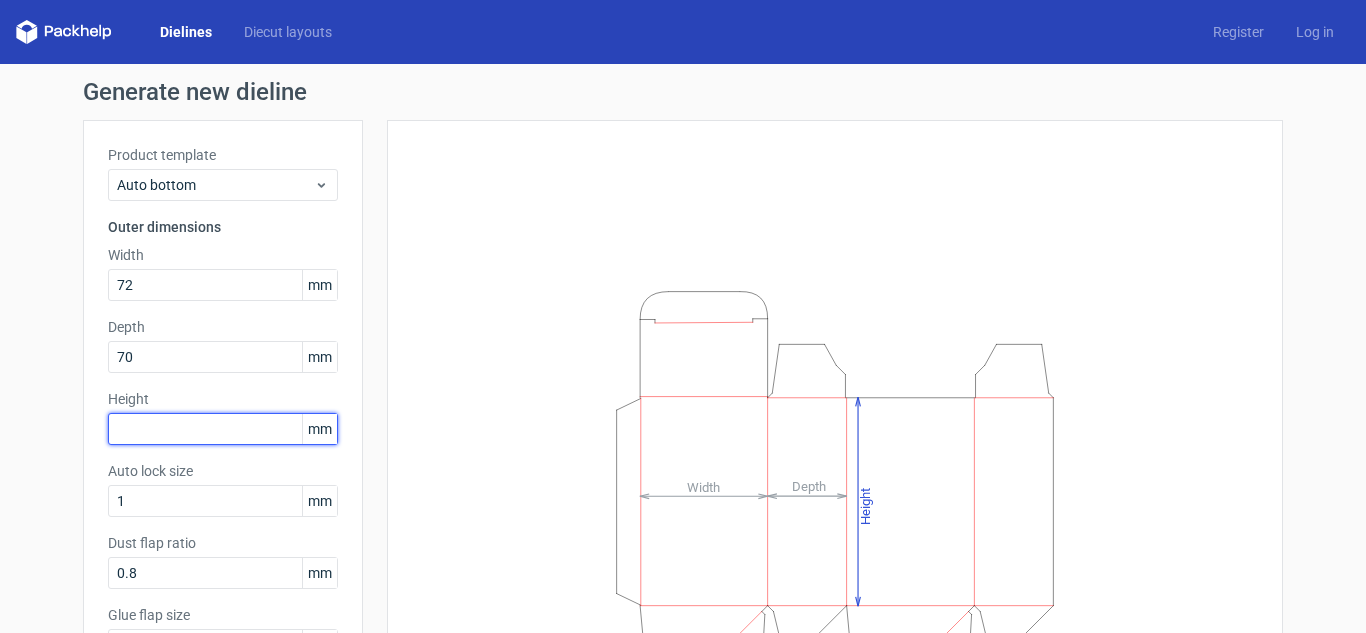 click at bounding box center [223, 429] 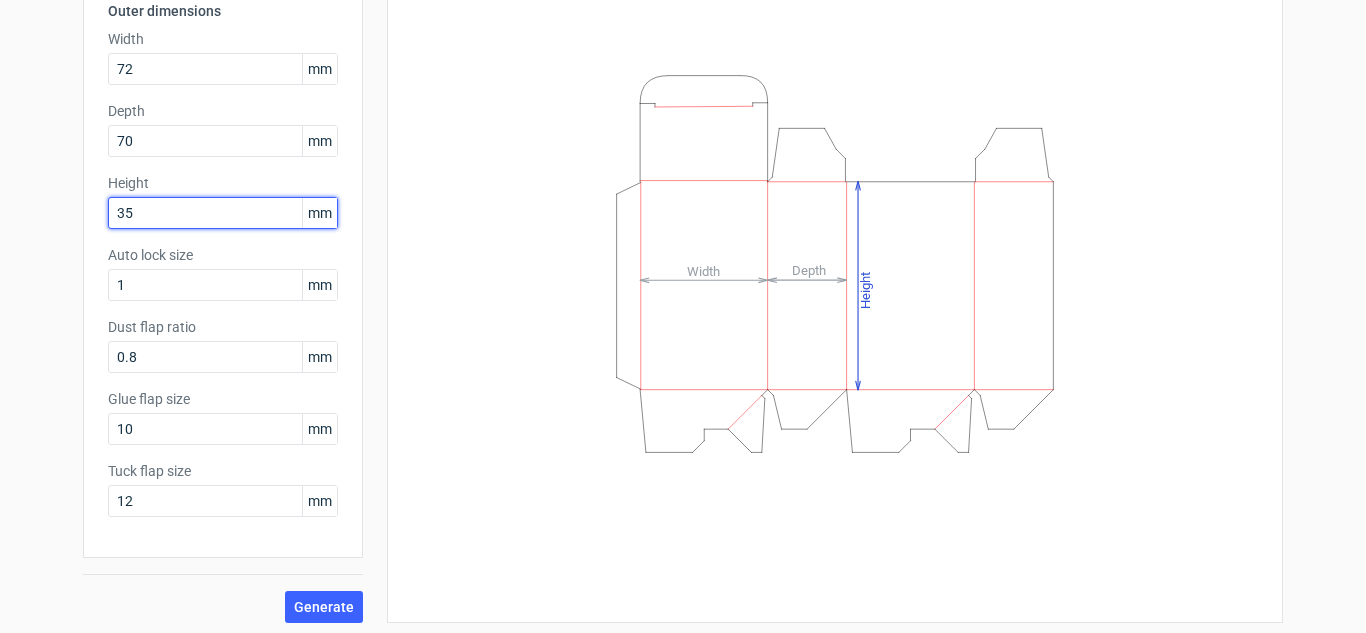 scroll, scrollTop: 222, scrollLeft: 0, axis: vertical 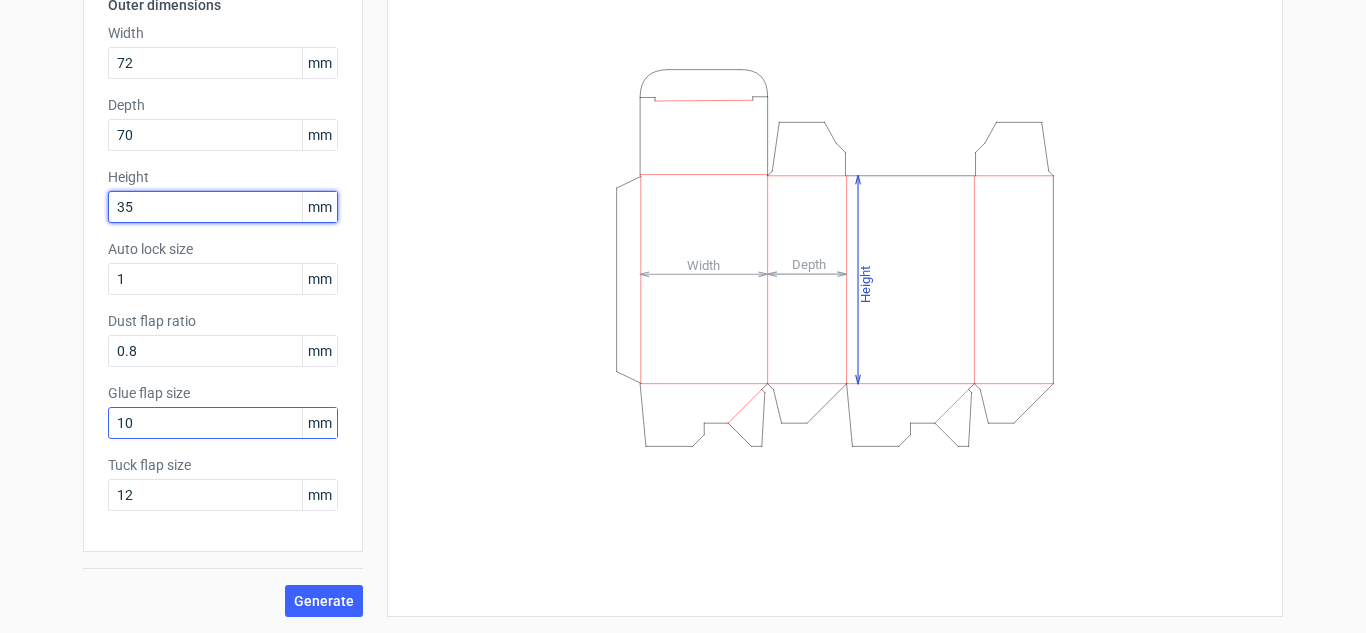 type on "35" 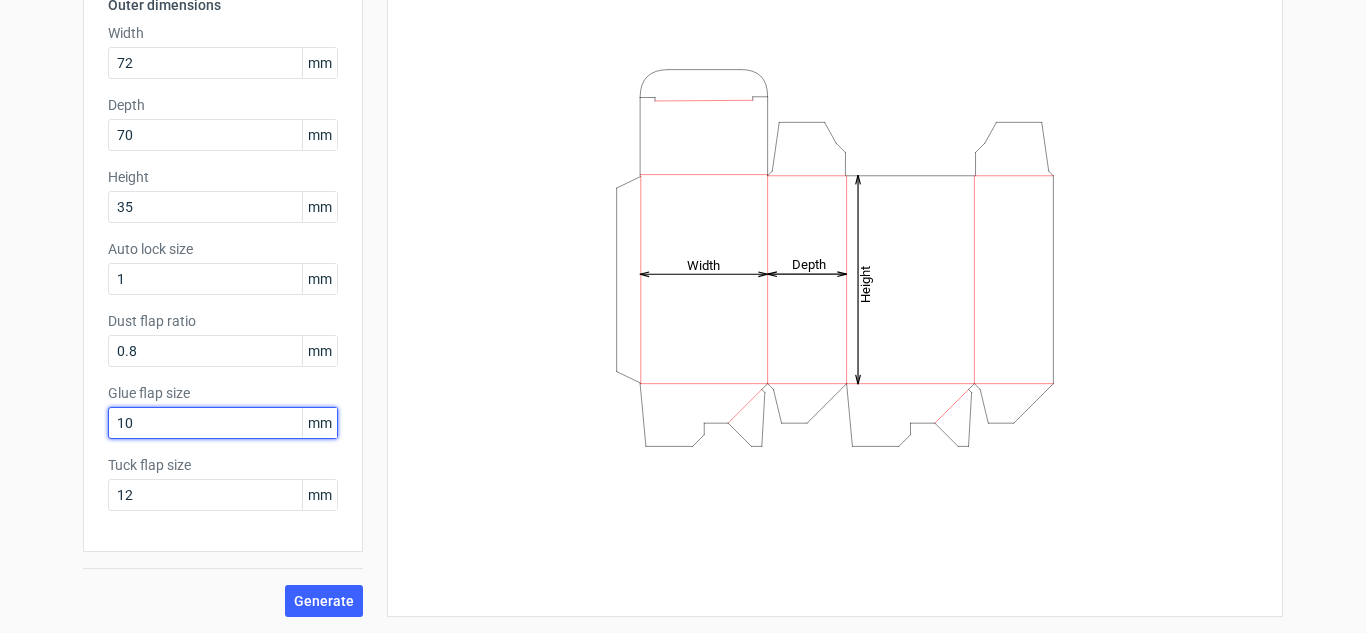 click on "10" at bounding box center (223, 423) 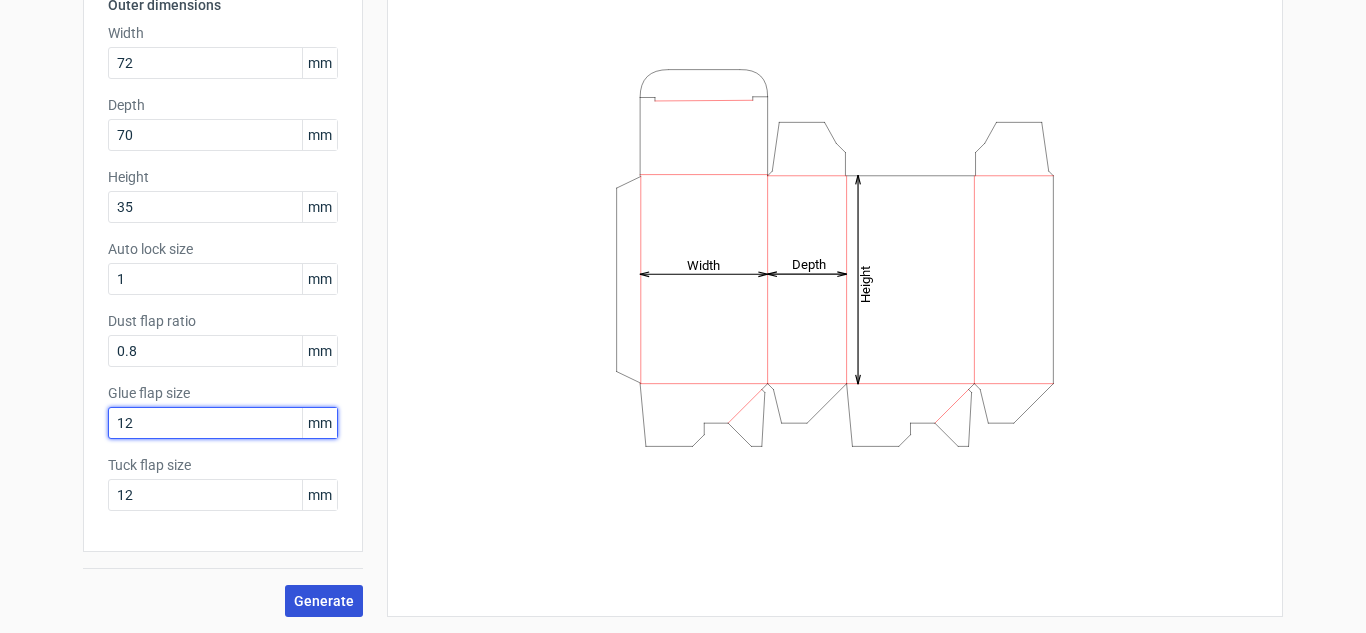 type on "12" 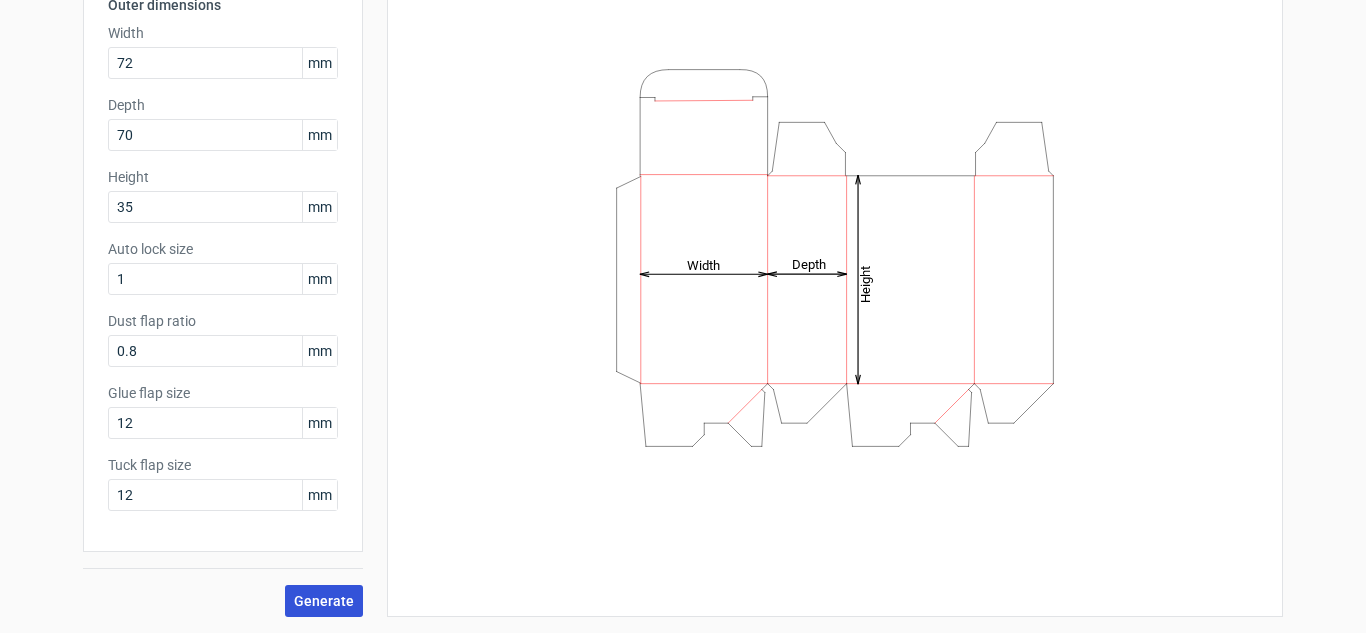 click on "Generate" at bounding box center (324, 601) 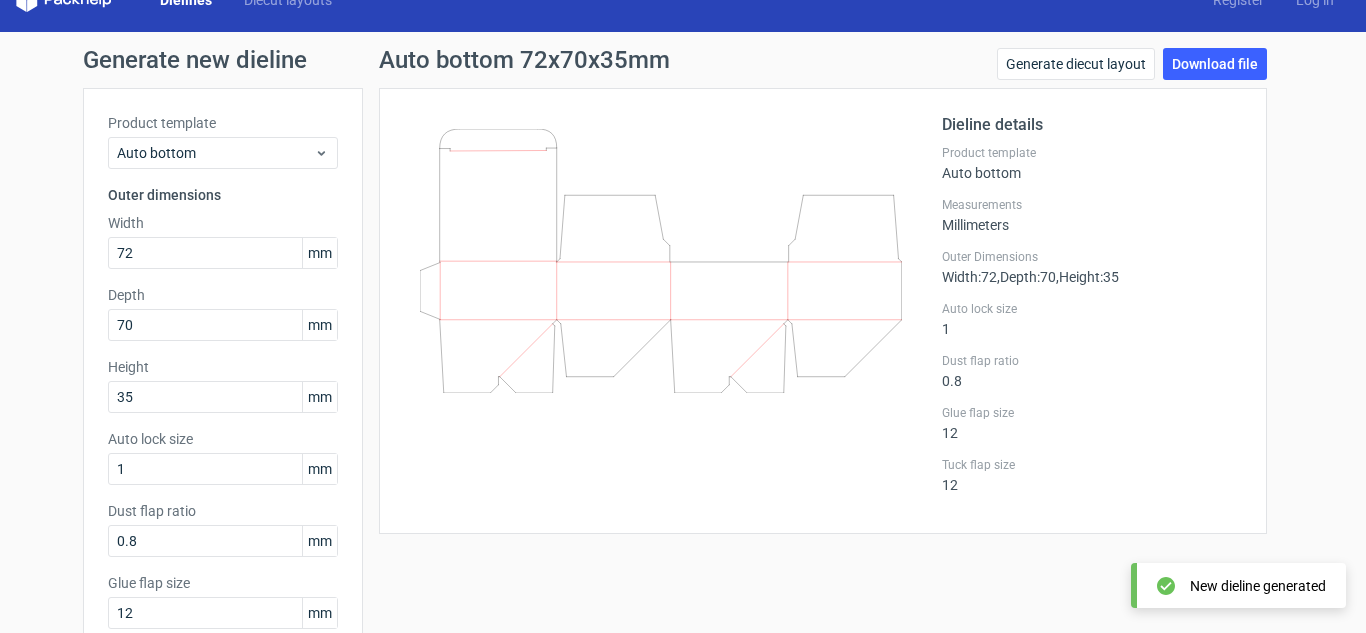 scroll, scrollTop: 26, scrollLeft: 0, axis: vertical 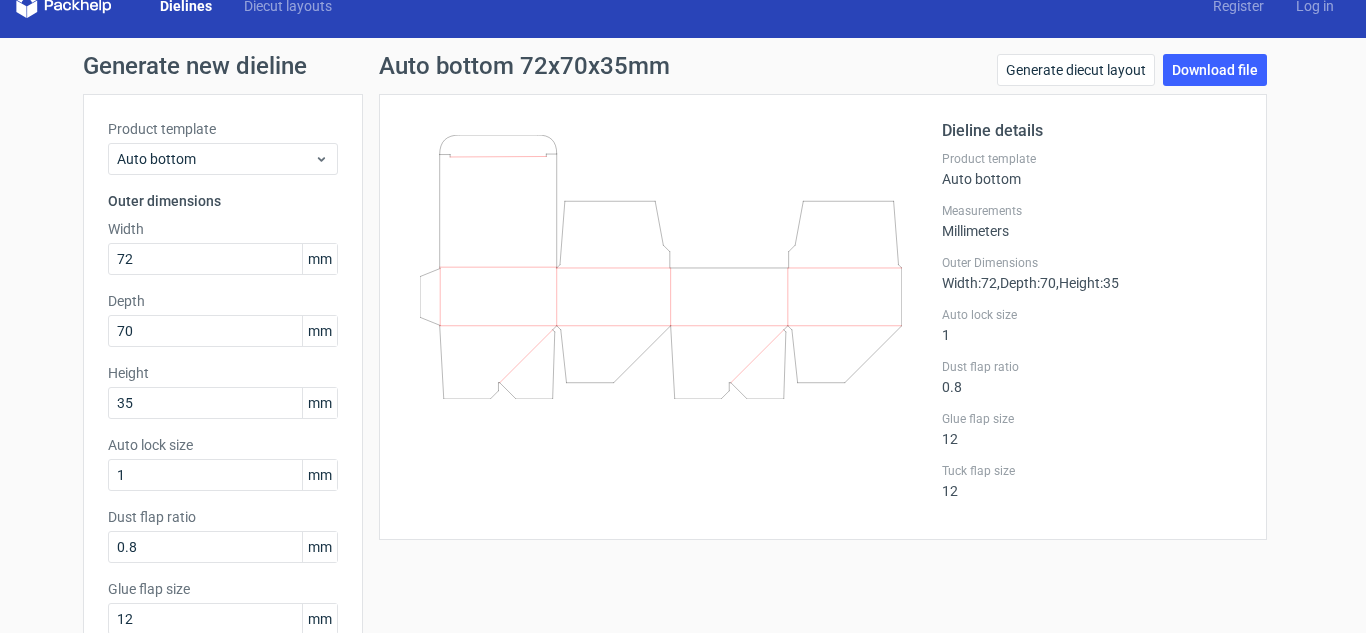 click 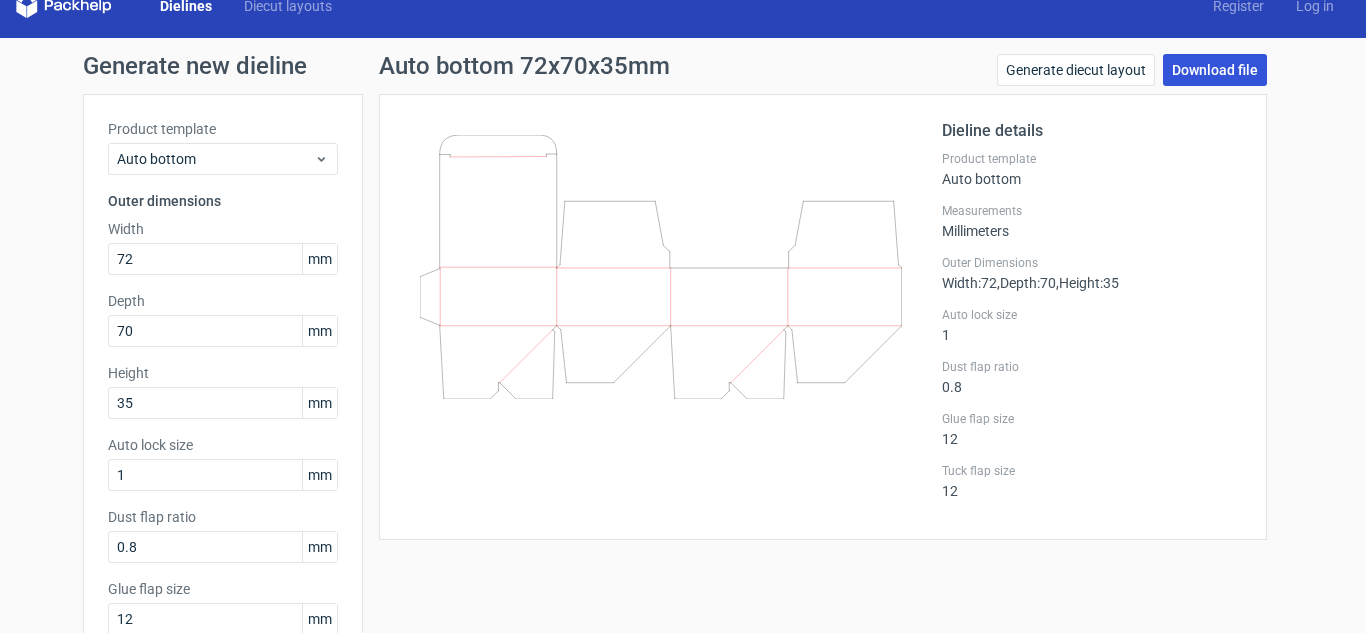 click on "Download file" at bounding box center (1215, 70) 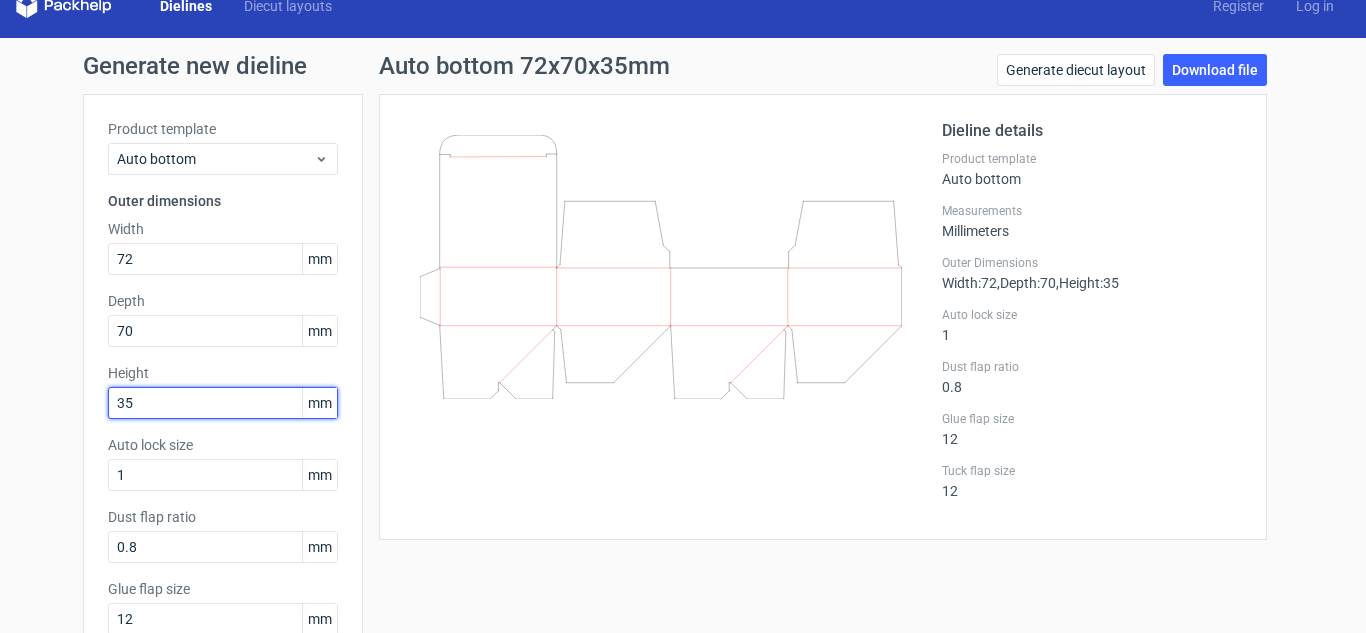 click on "35" at bounding box center [223, 403] 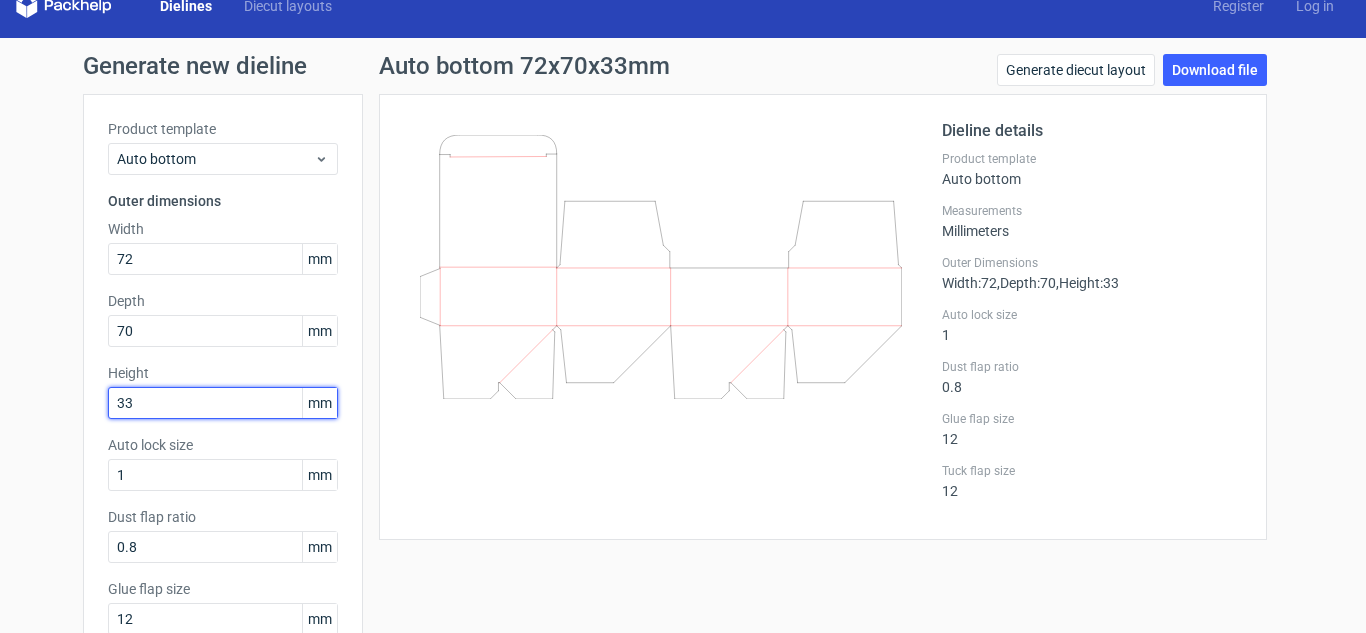 scroll, scrollTop: 222, scrollLeft: 0, axis: vertical 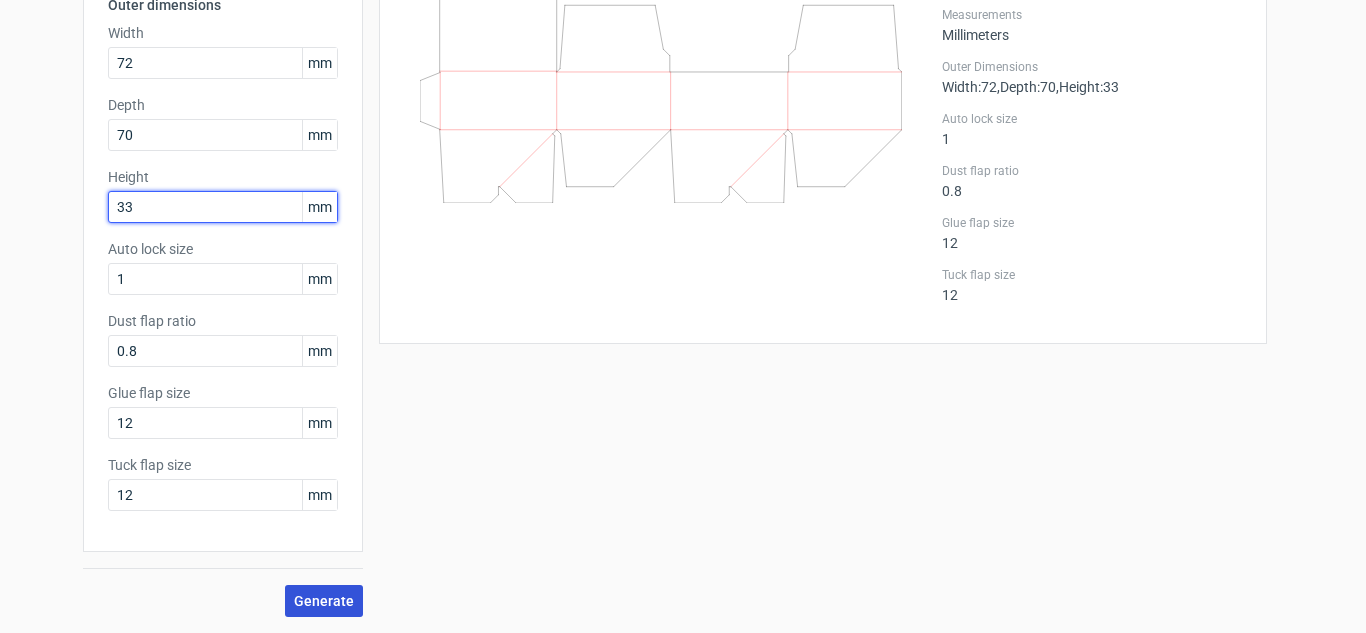 type on "33" 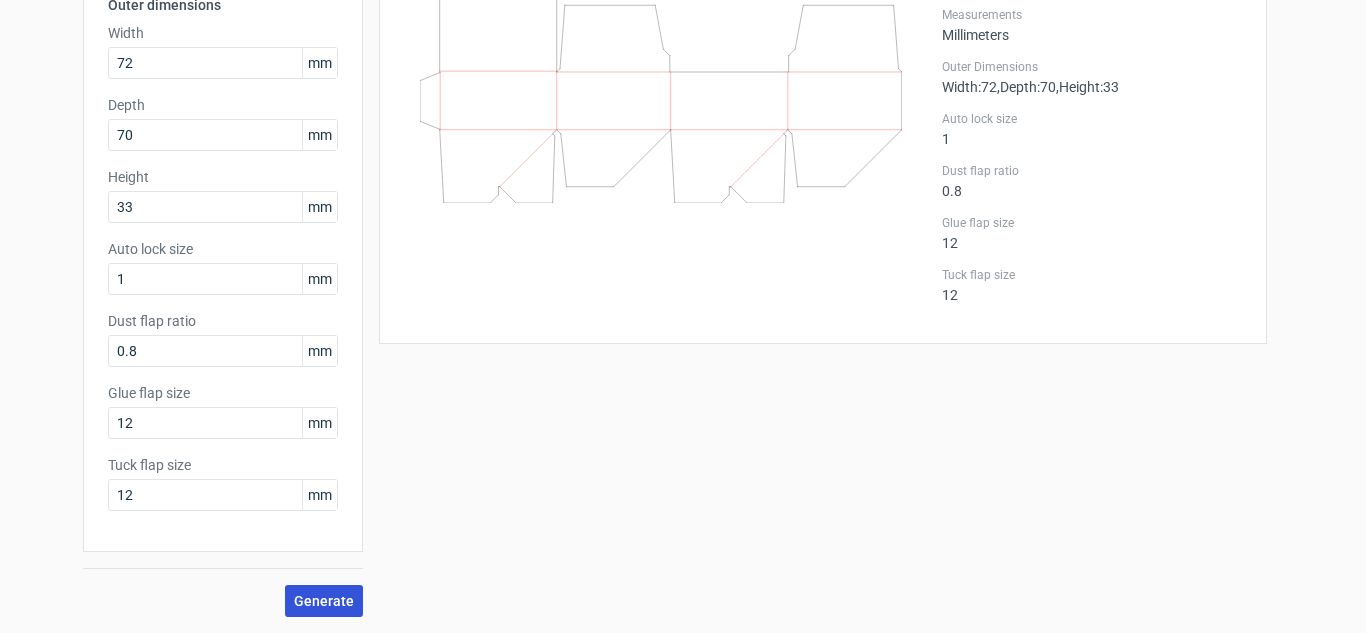 click on "Generate" at bounding box center [324, 601] 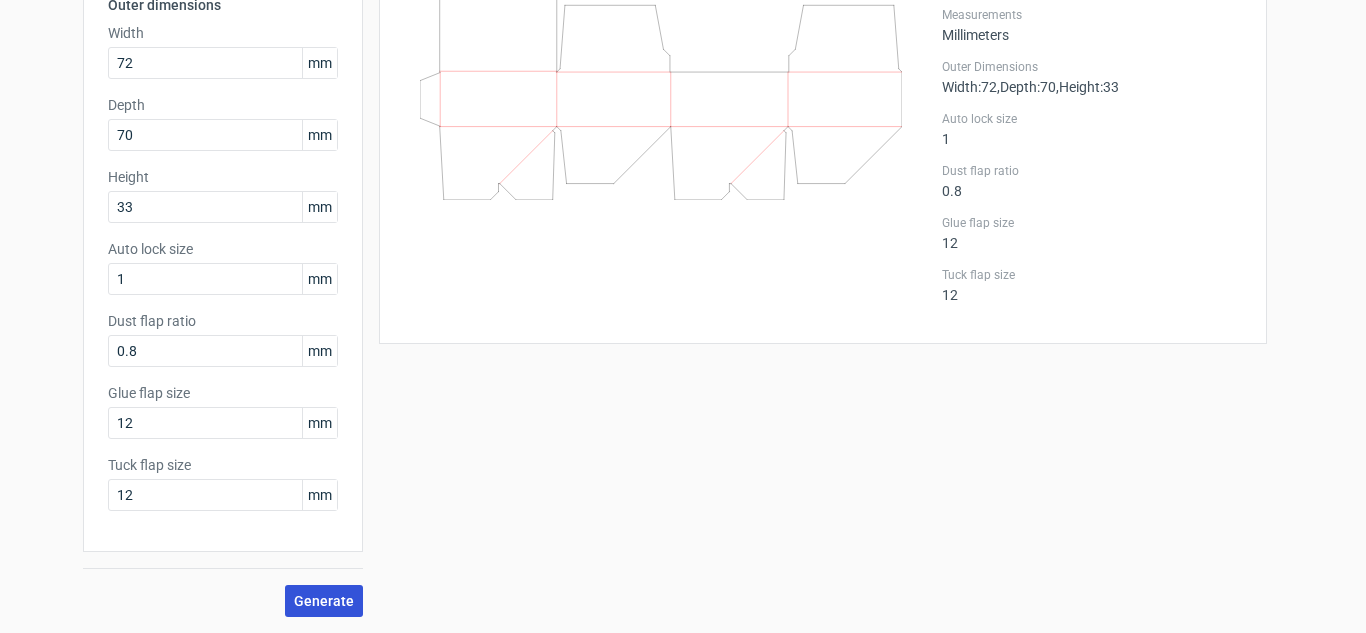 click on "Generate" at bounding box center [324, 601] 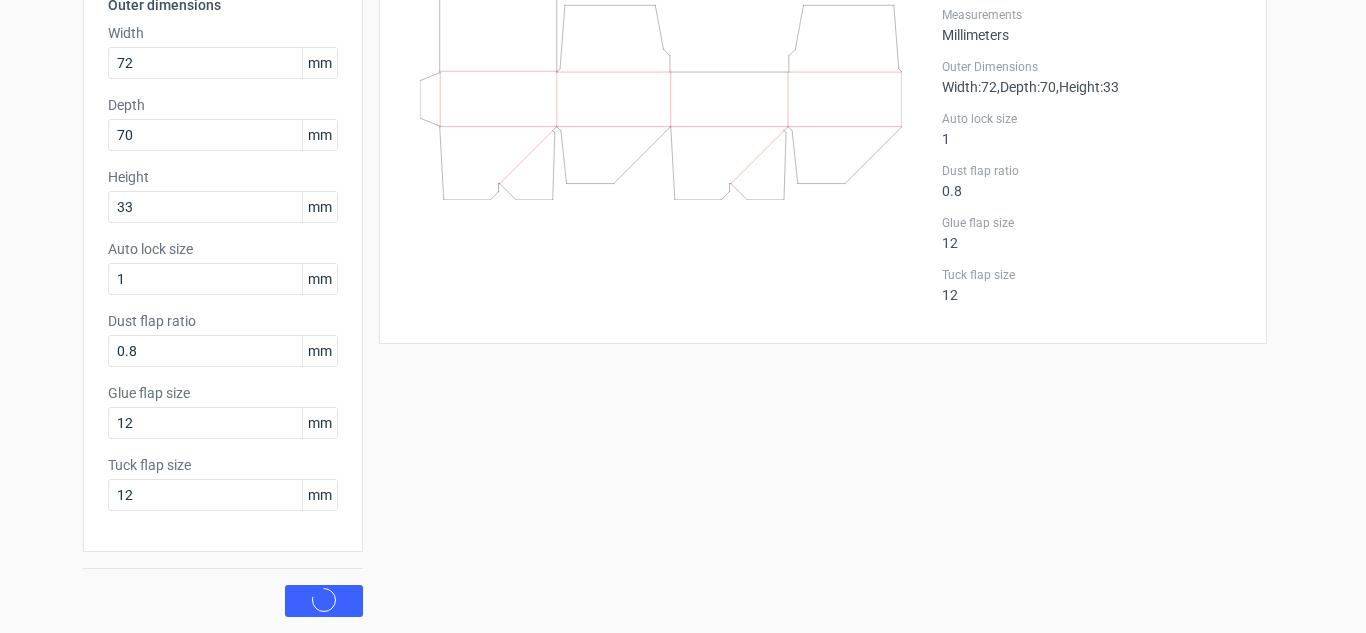 scroll, scrollTop: 0, scrollLeft: 0, axis: both 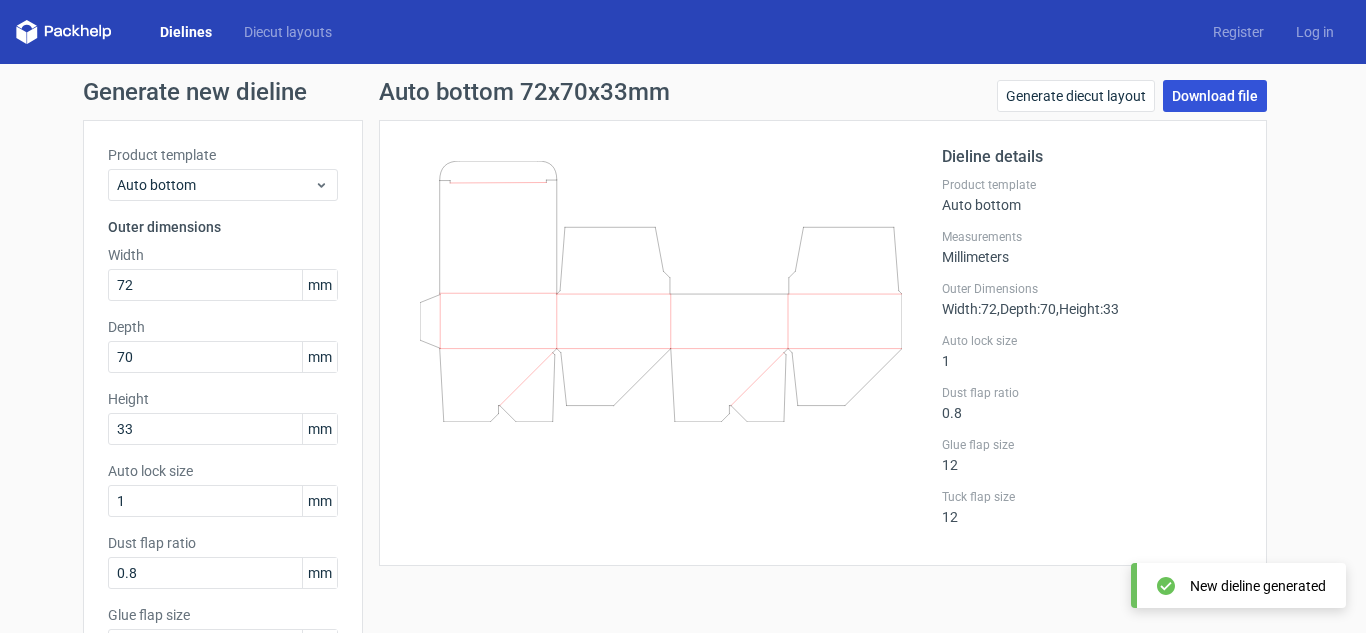 click on "Download file" at bounding box center [1215, 96] 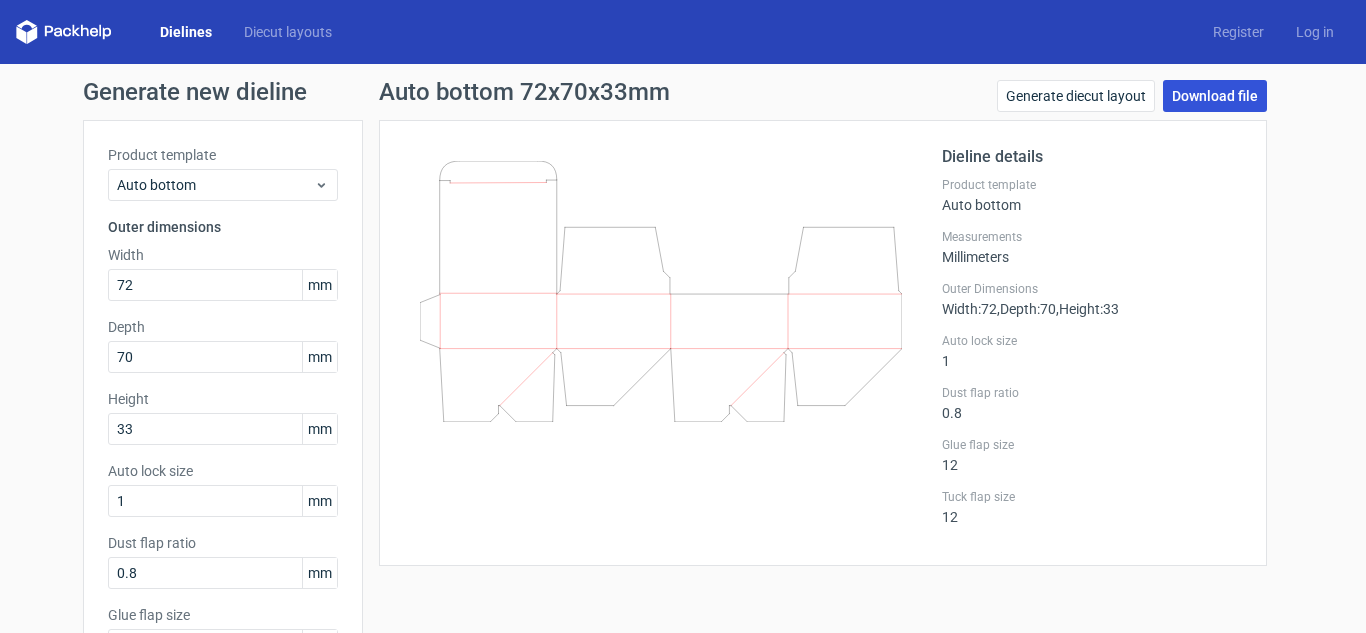 click on "Download file" at bounding box center [1215, 96] 